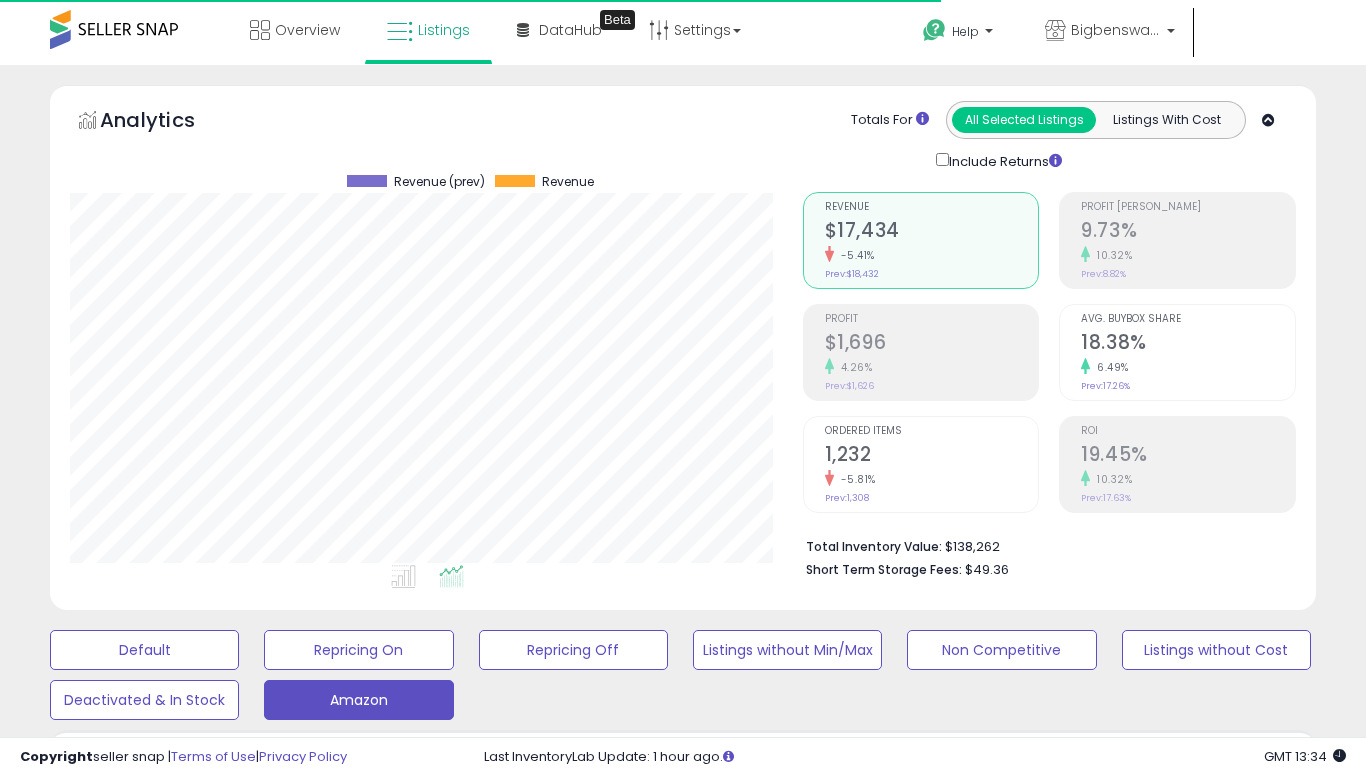 scroll, scrollTop: 623, scrollLeft: 0, axis: vertical 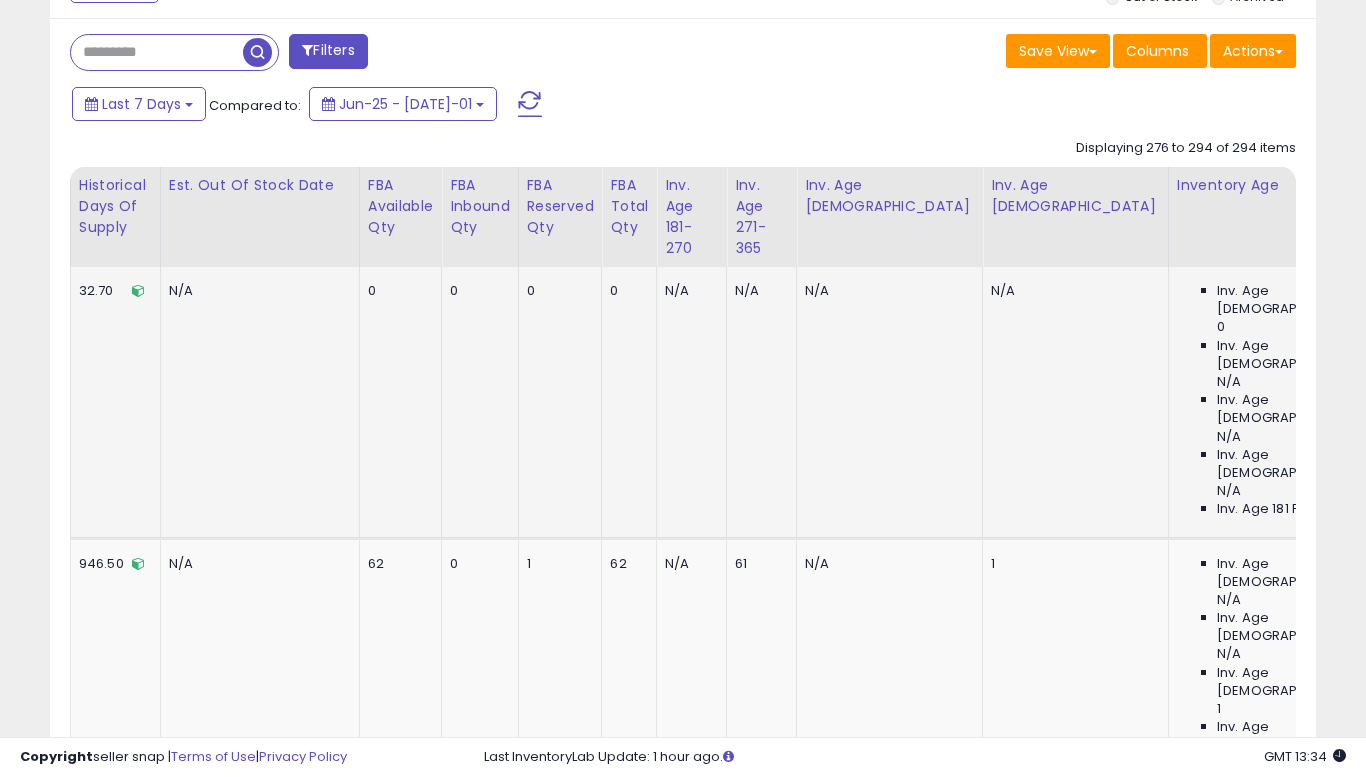 click on "Inv. Age 181 Plus:" at bounding box center [1269, 509] 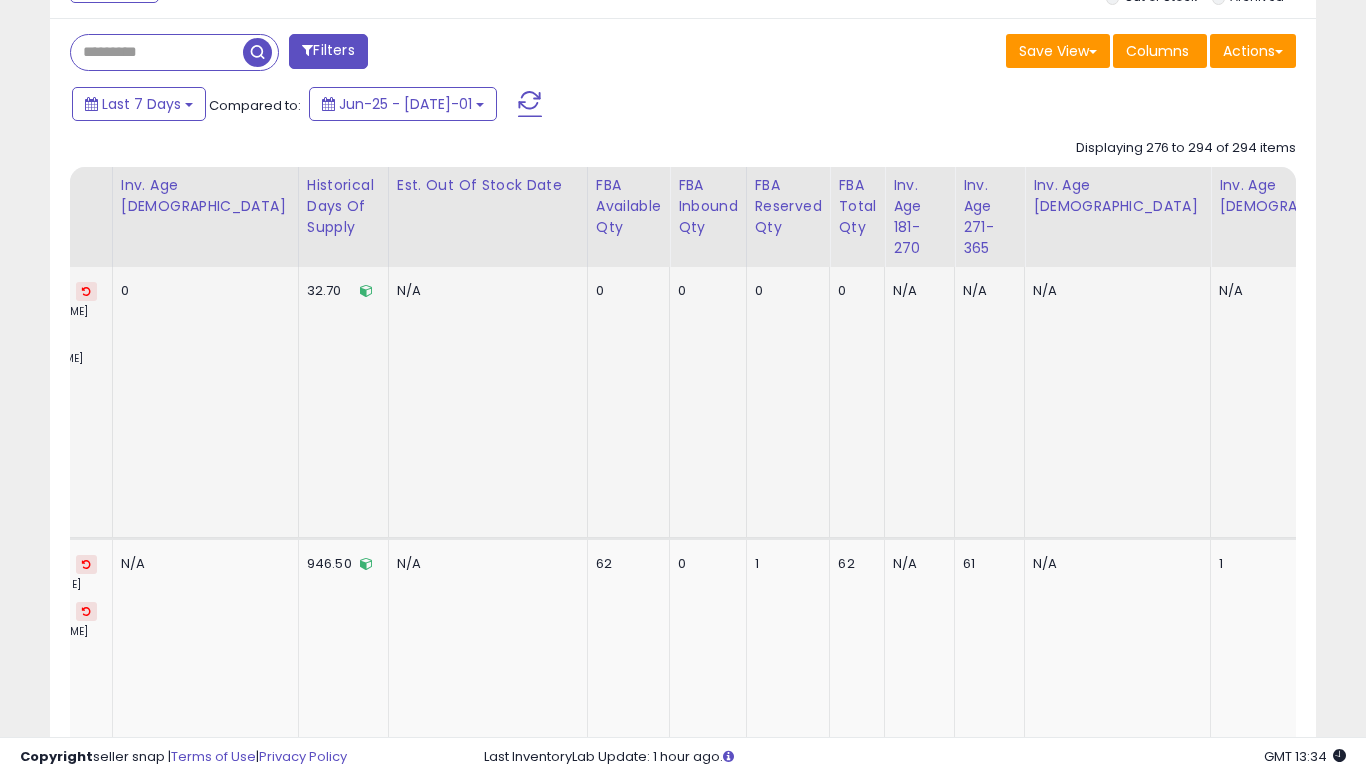 scroll, scrollTop: 0, scrollLeft: 3175, axis: horizontal 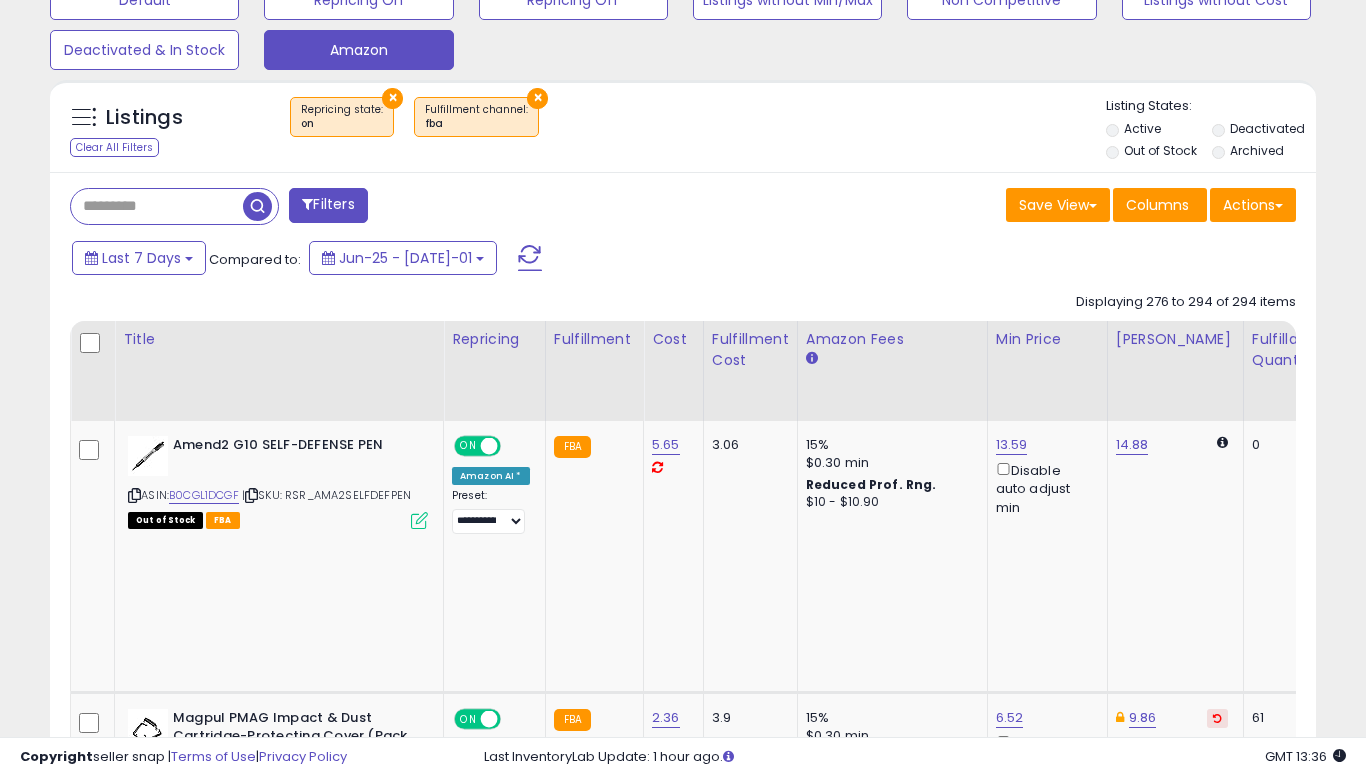 click on "Filters" at bounding box center (328, 205) 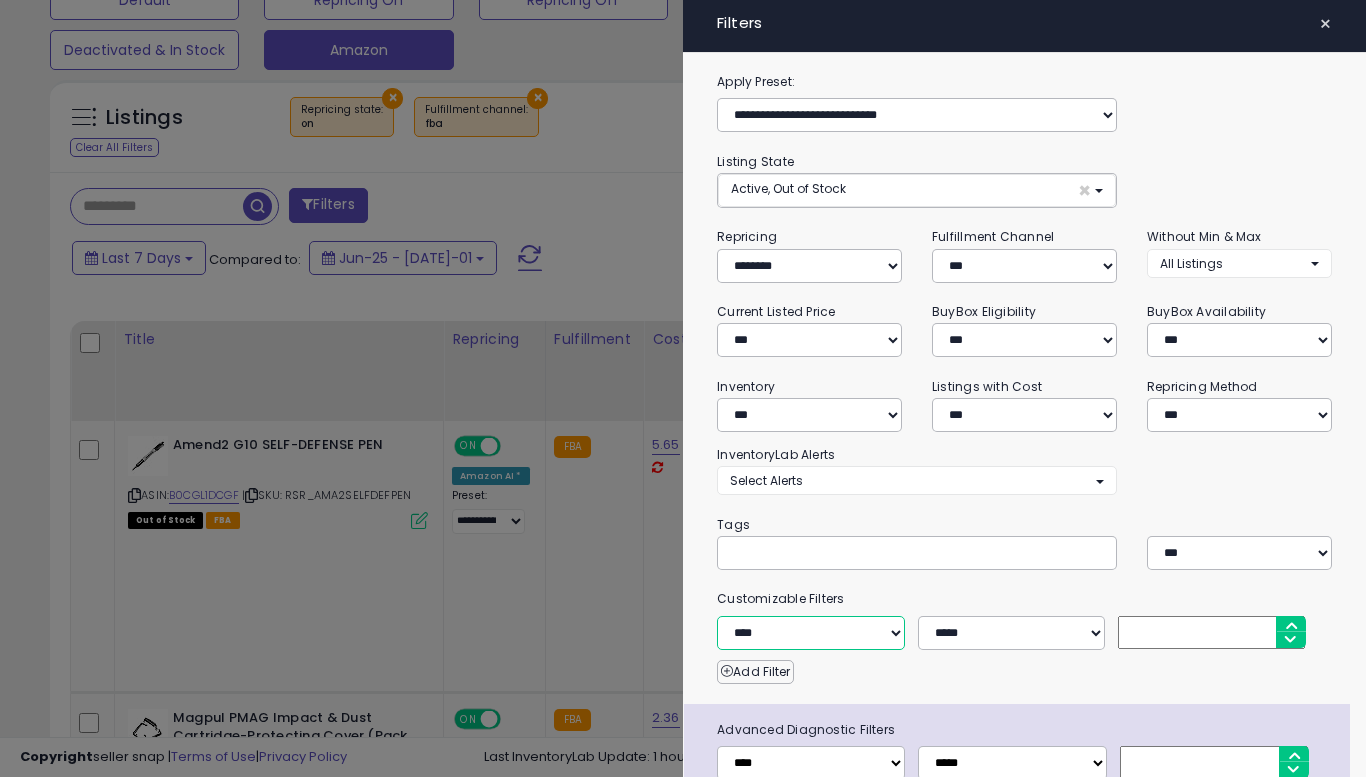 click on "**********" at bounding box center (810, 633) 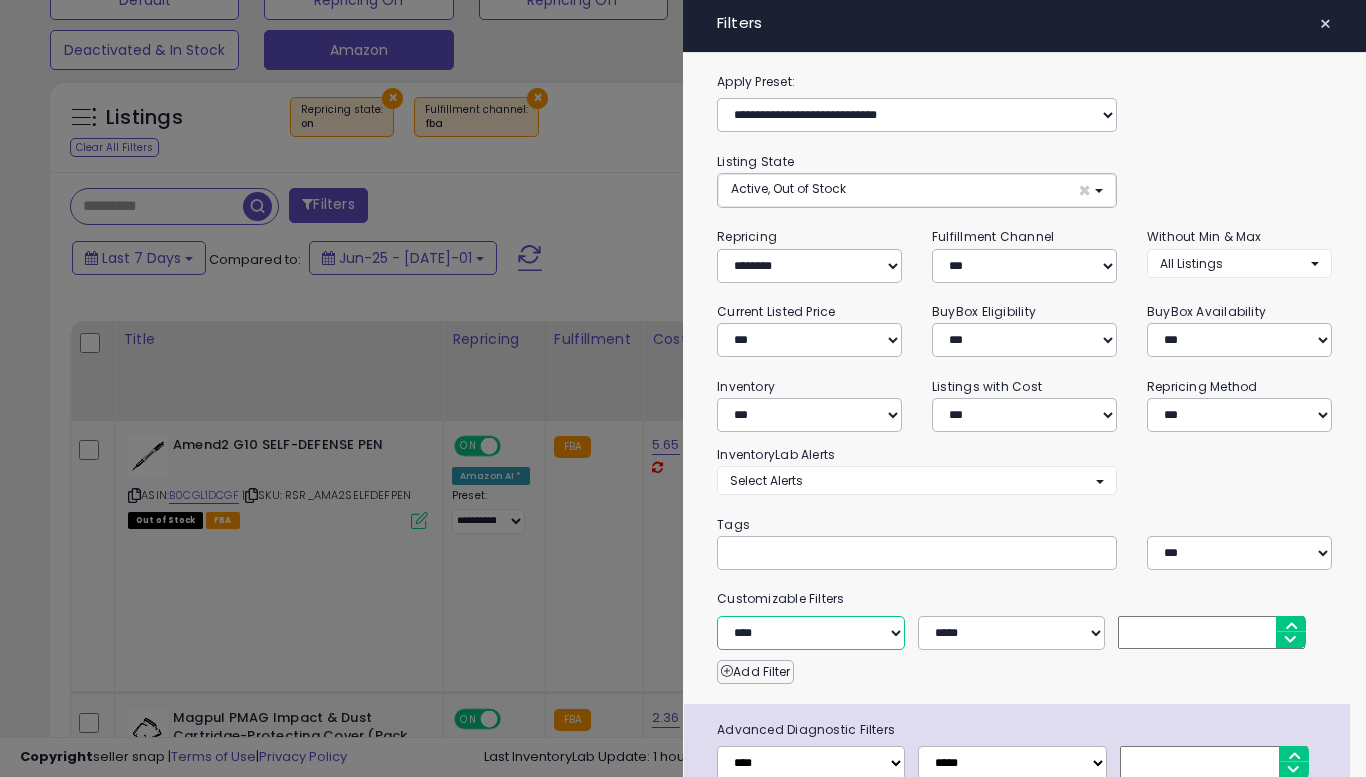 select on "**********" 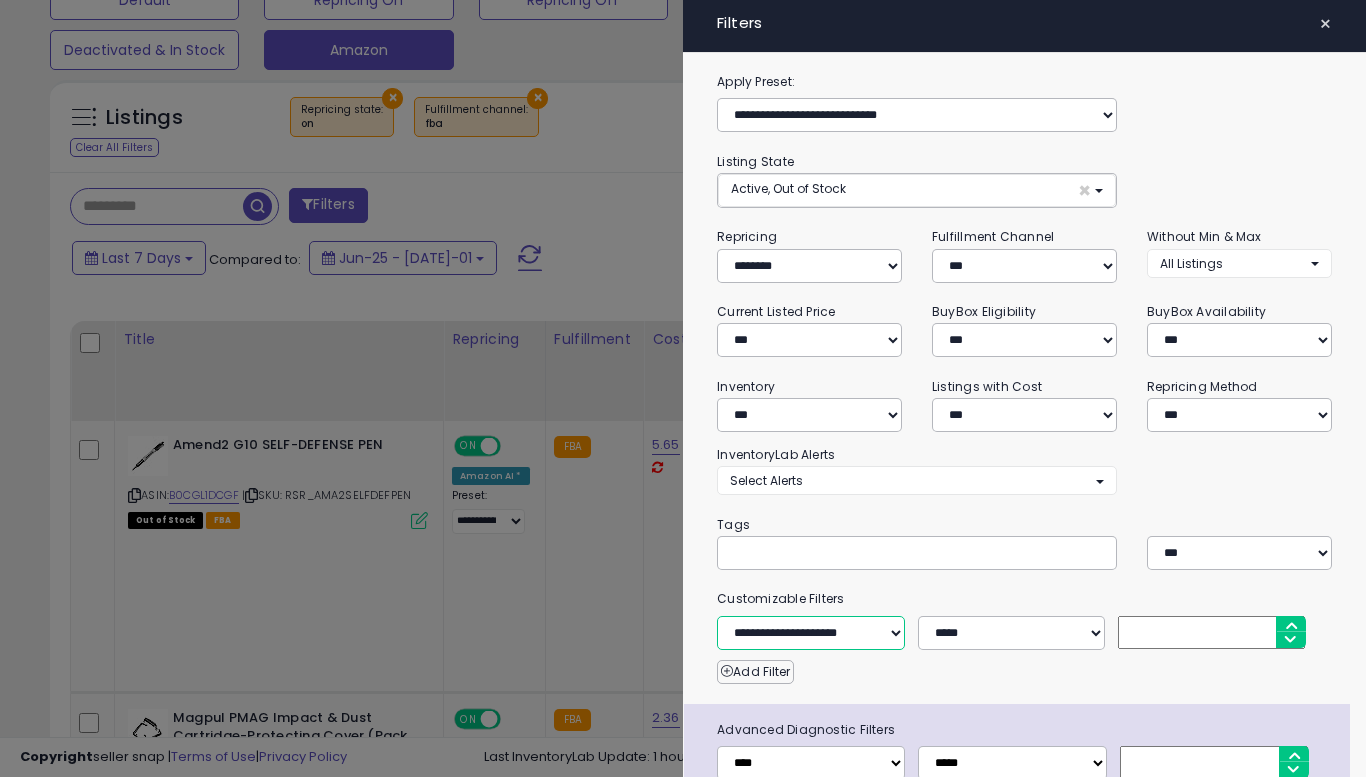 click on "**********" at bounding box center (810, 633) 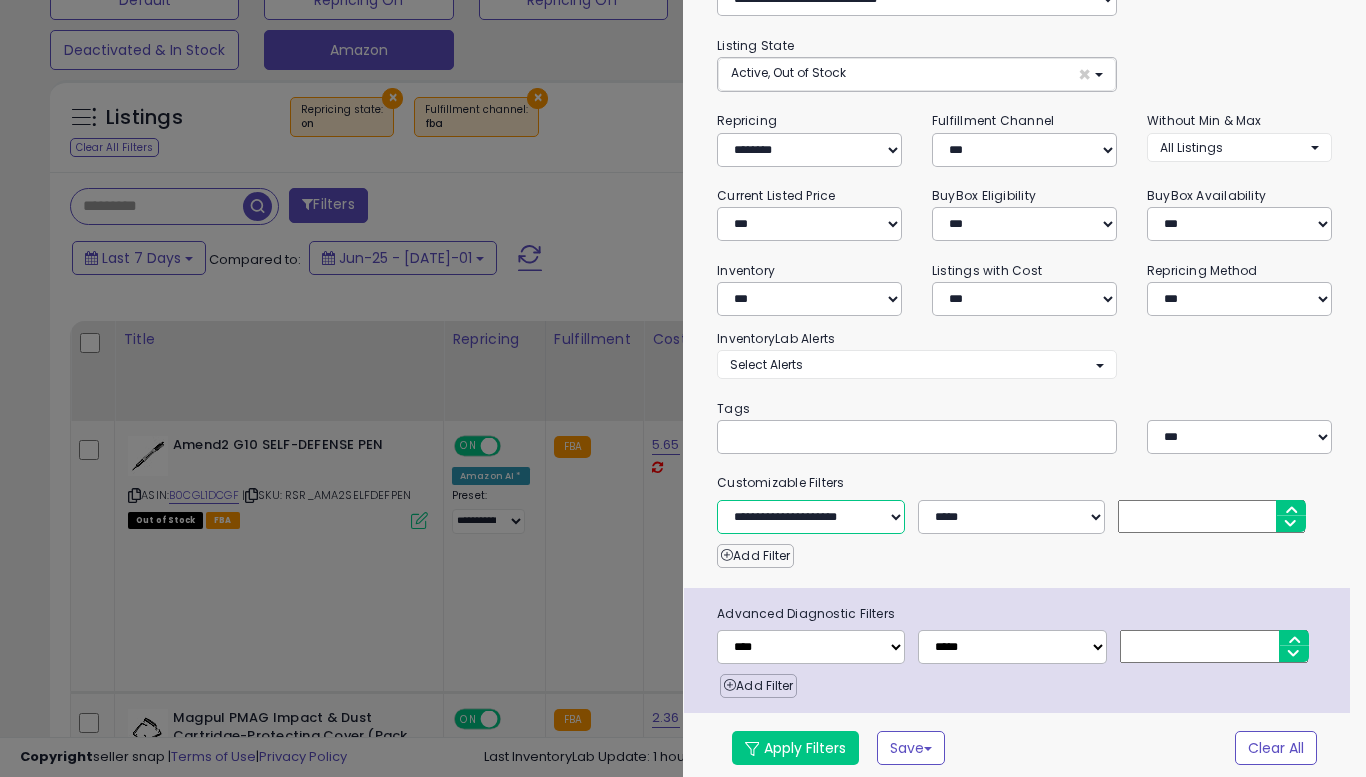 scroll, scrollTop: 123, scrollLeft: 0, axis: vertical 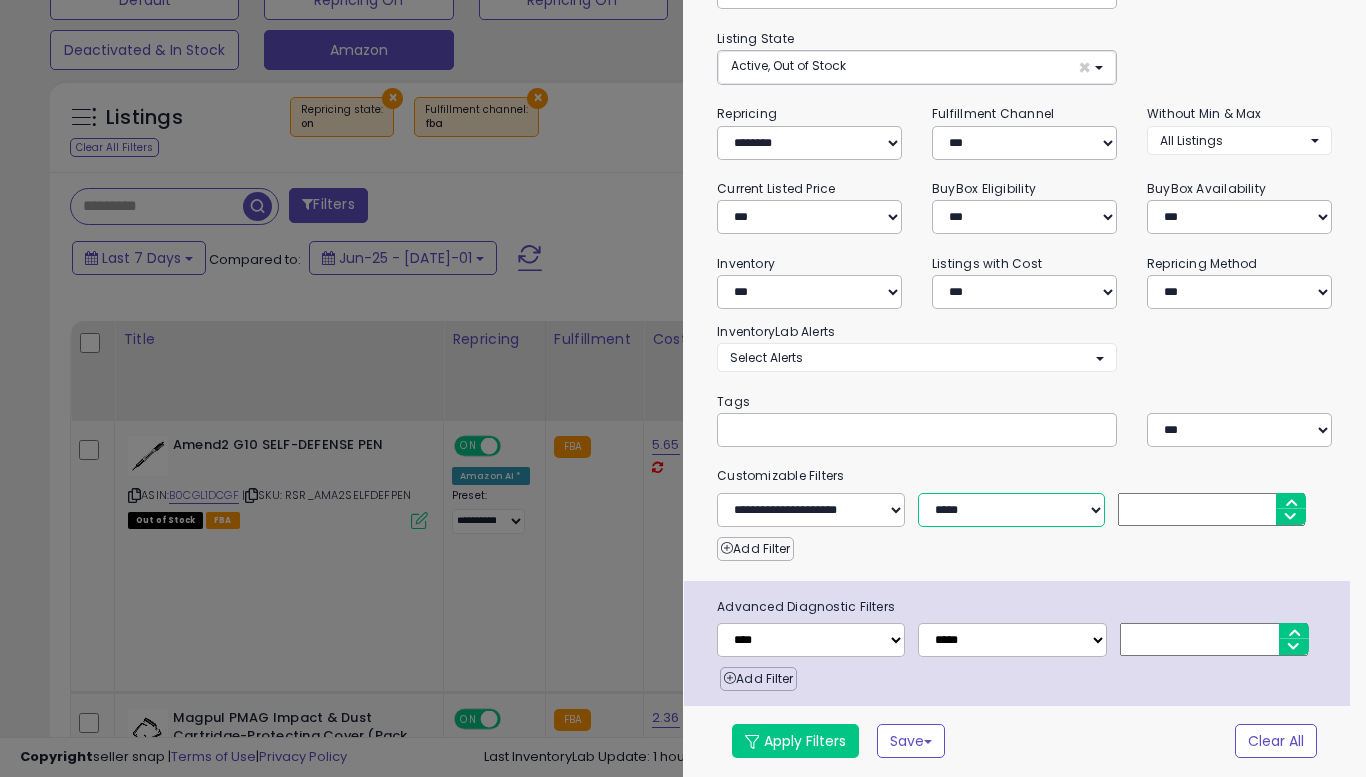 click on "**********" at bounding box center [1011, 510] 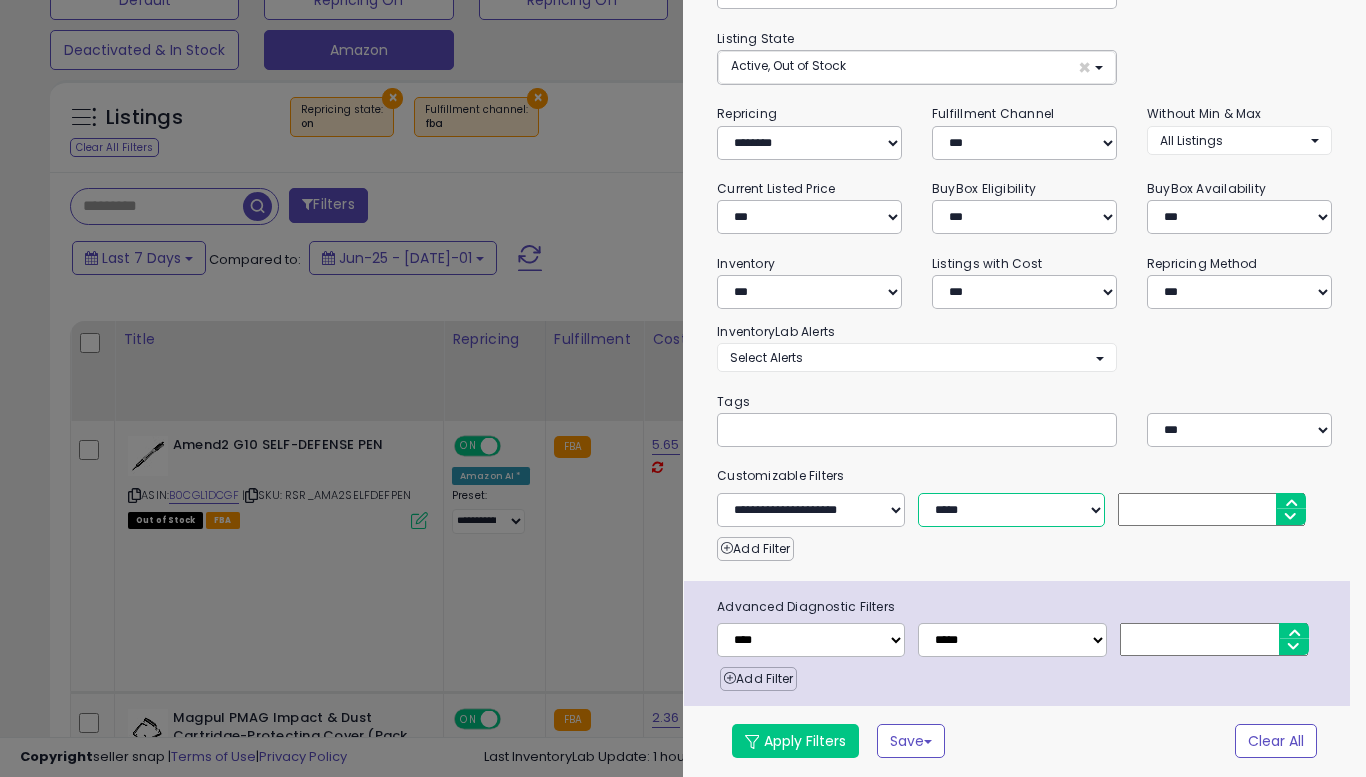 select on "**" 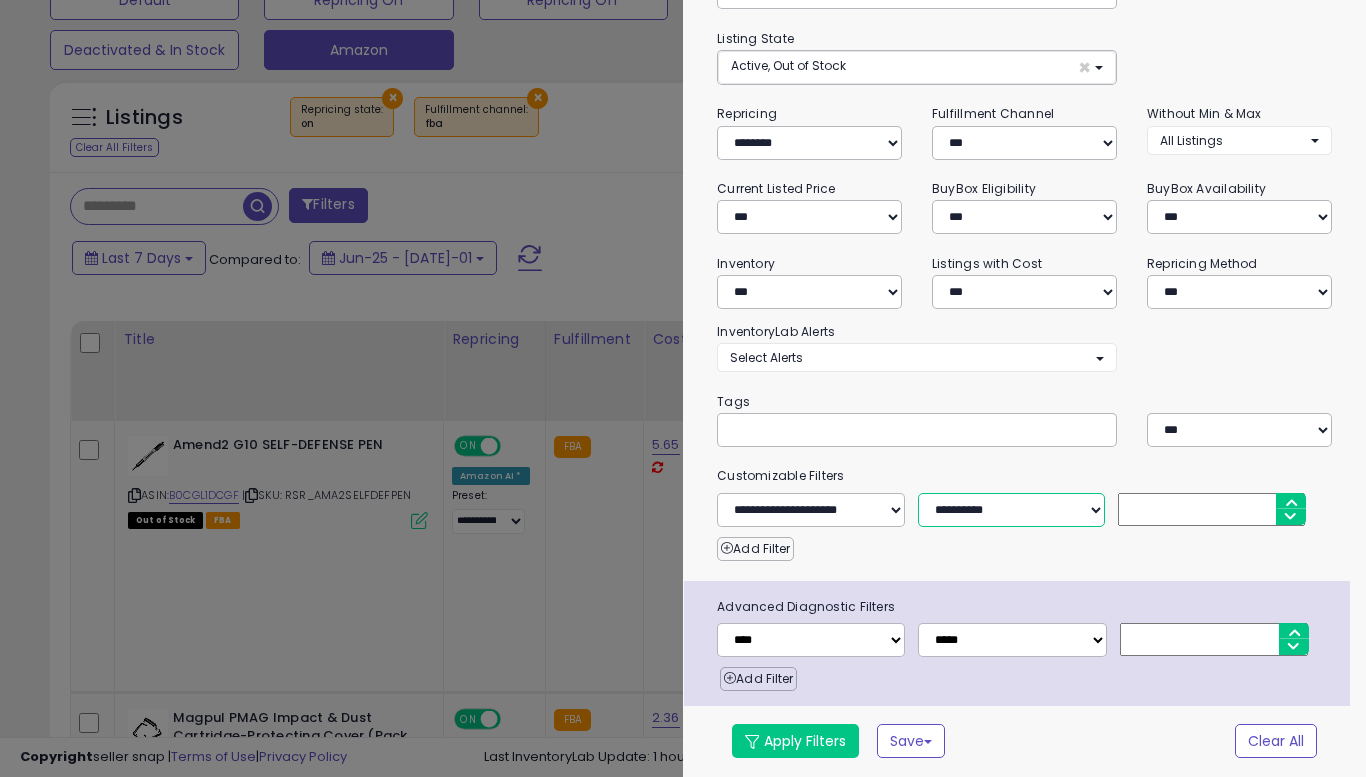 click on "**********" at bounding box center (1011, 510) 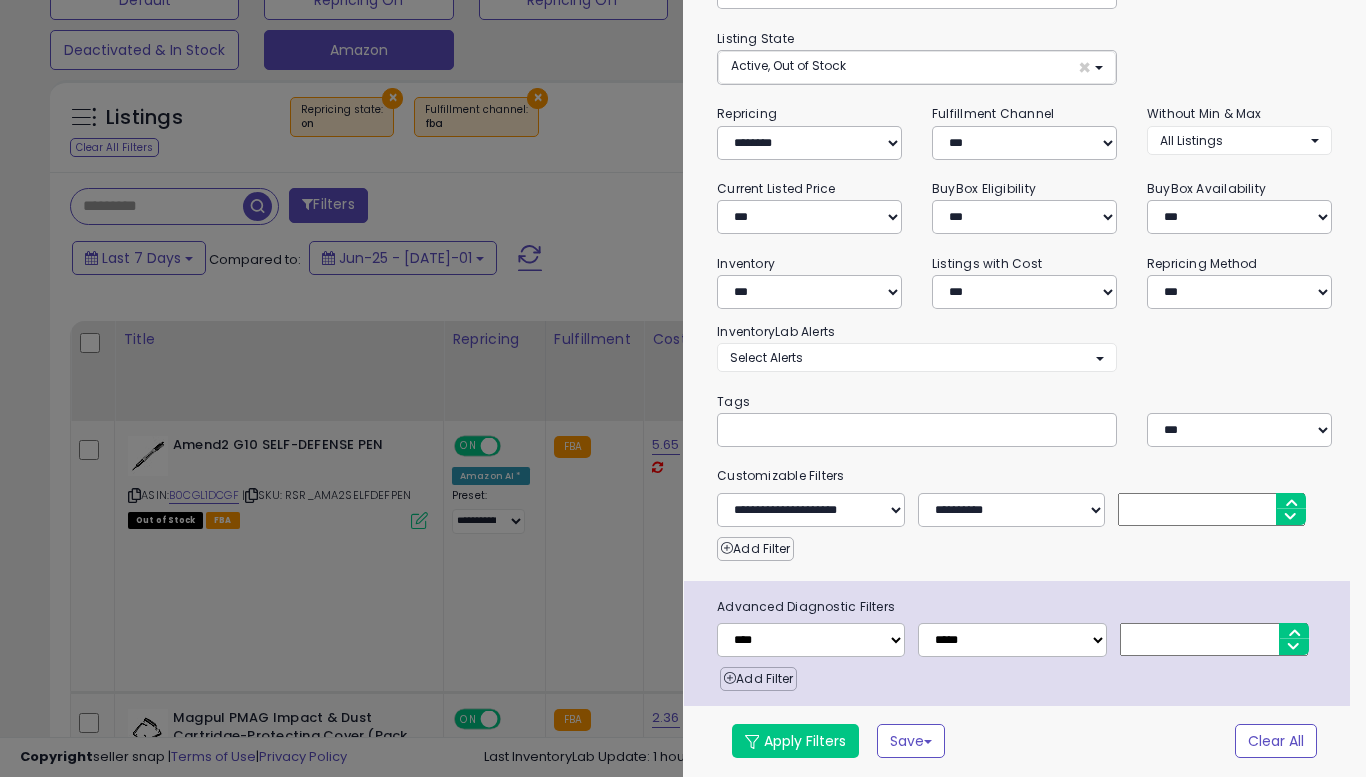 click at bounding box center (1211, 509) 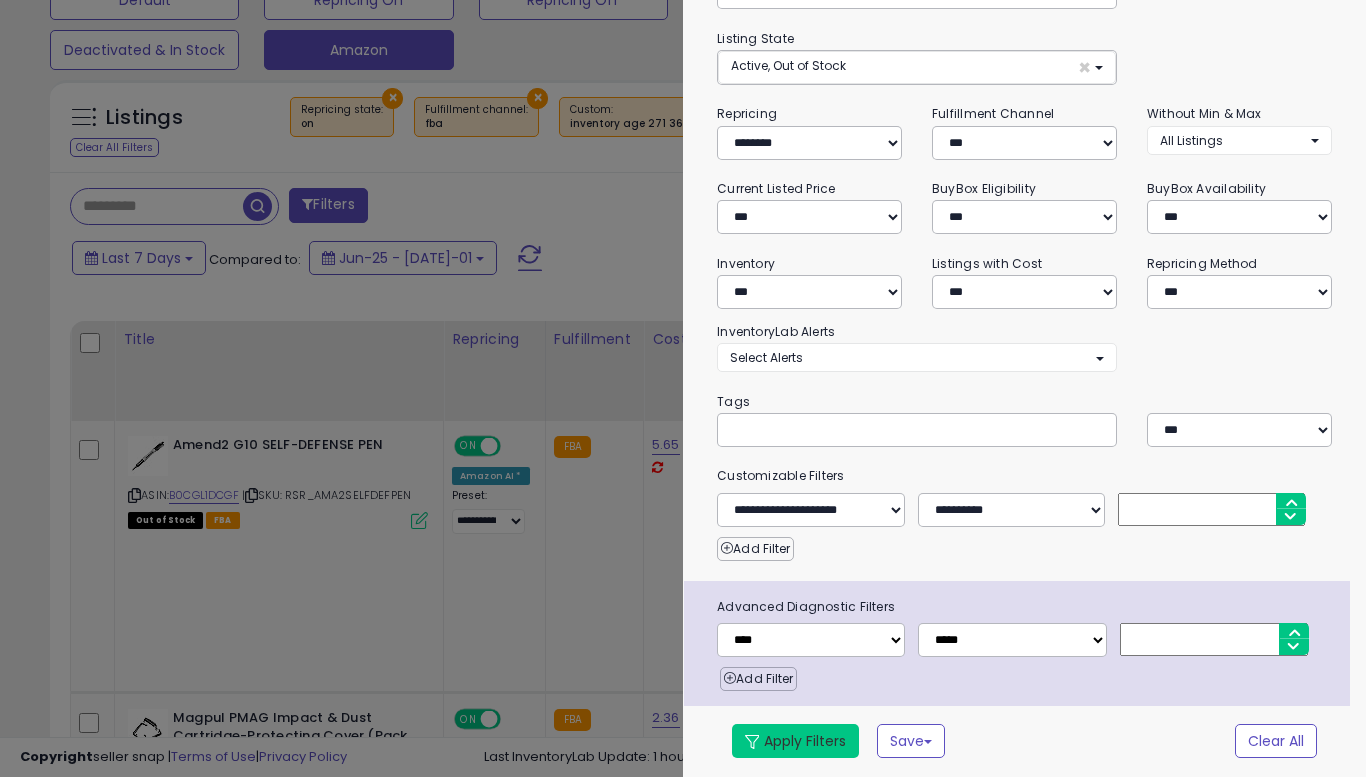 type on "*" 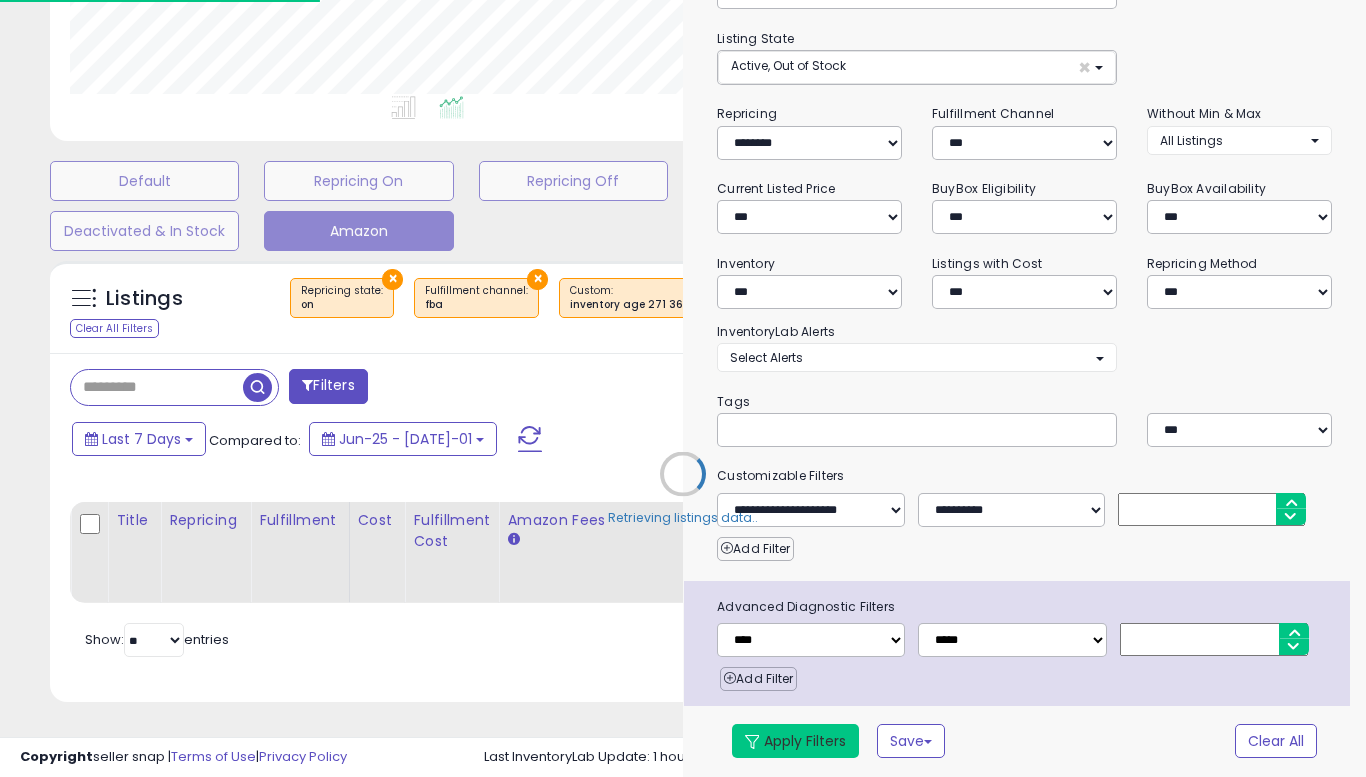 scroll, scrollTop: 469, scrollLeft: 0, axis: vertical 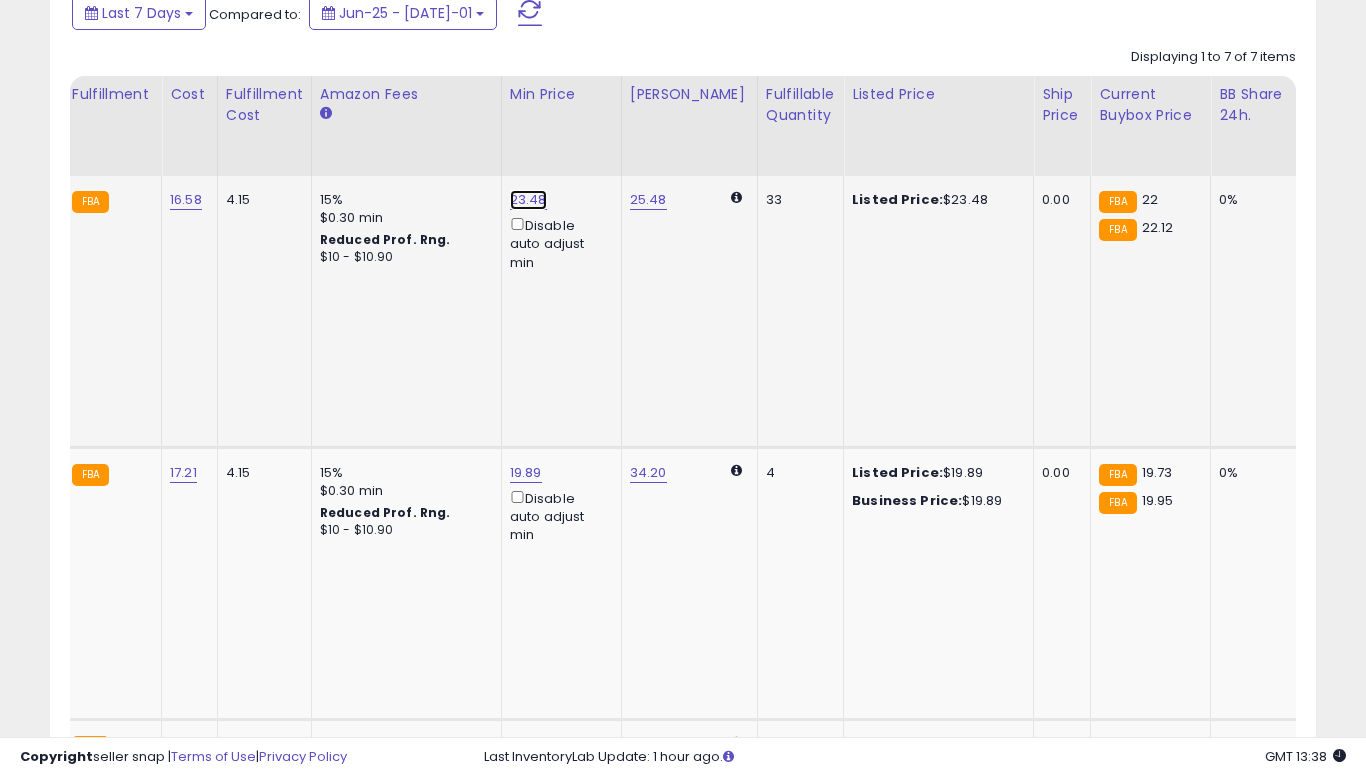 click on "23.48" at bounding box center (528, 200) 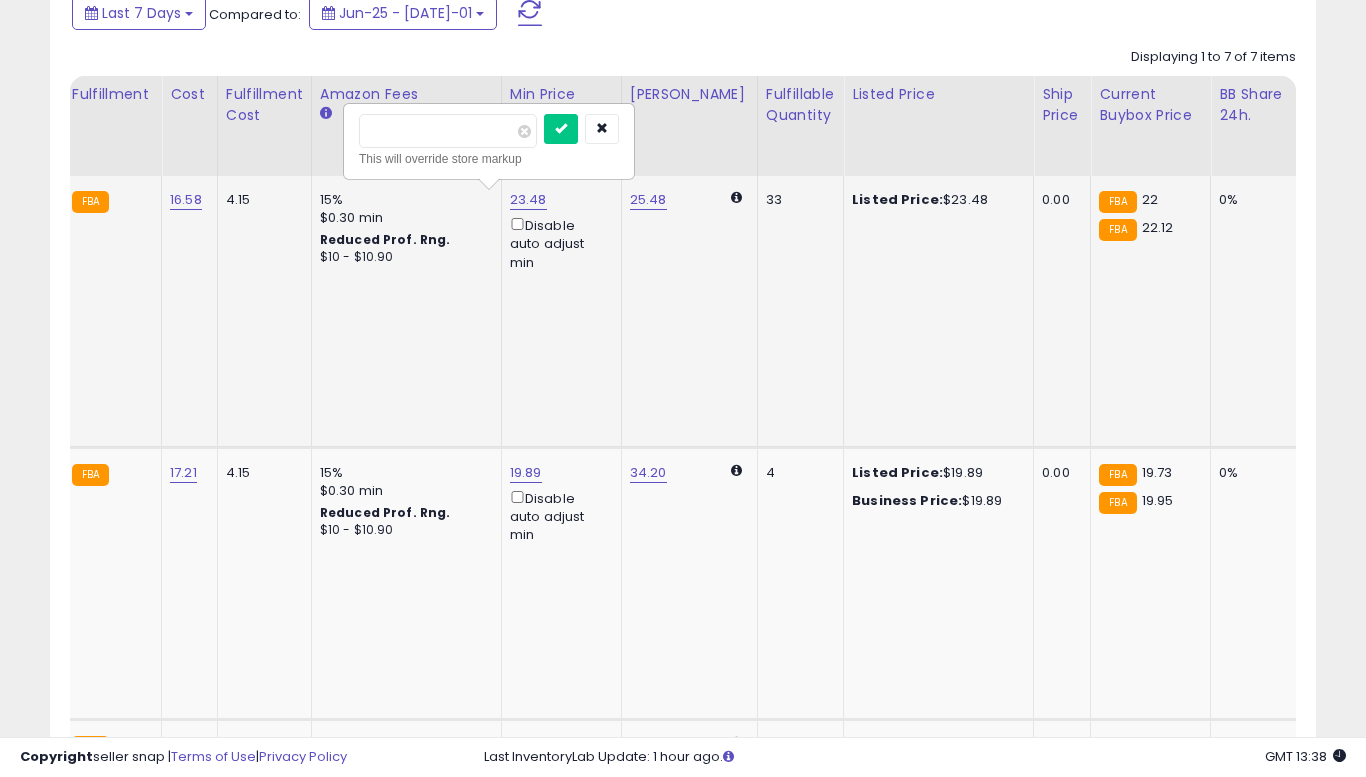 type on "*" 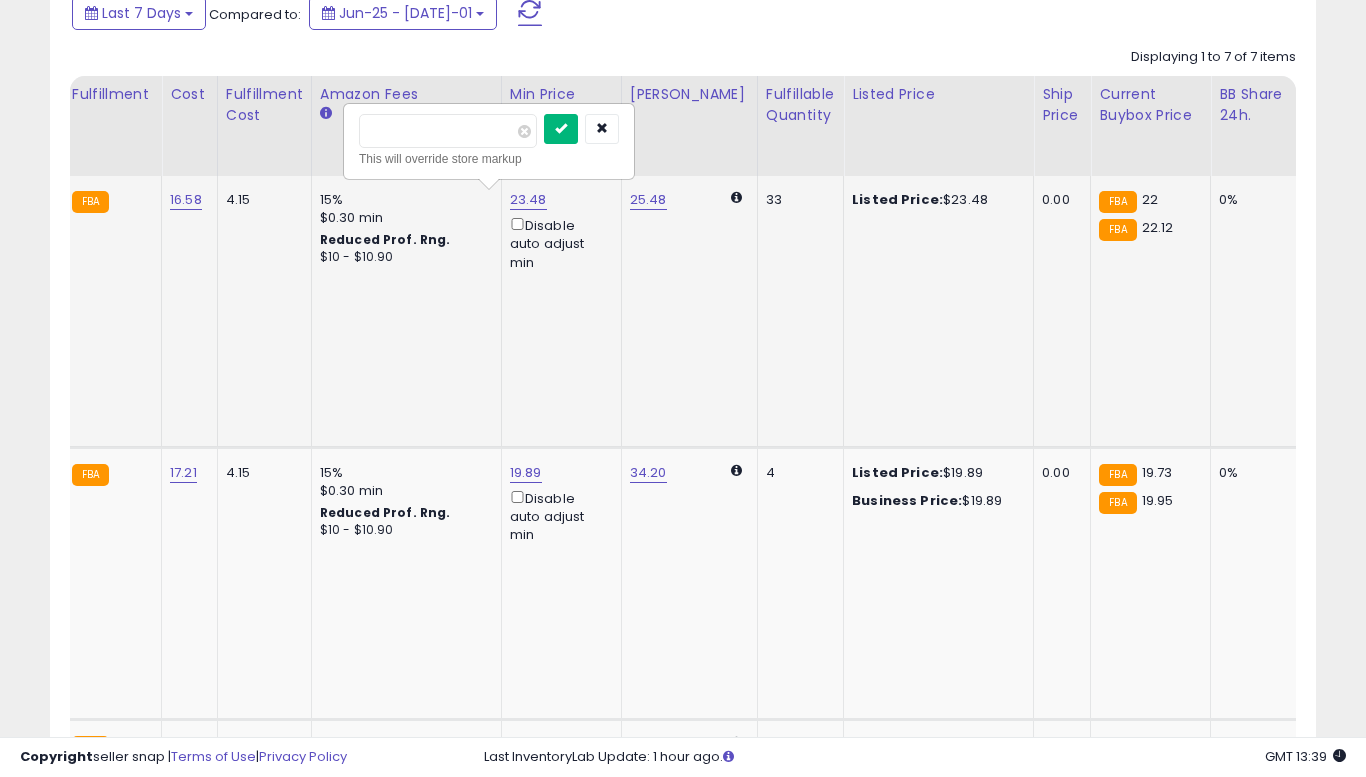 click at bounding box center (561, 128) 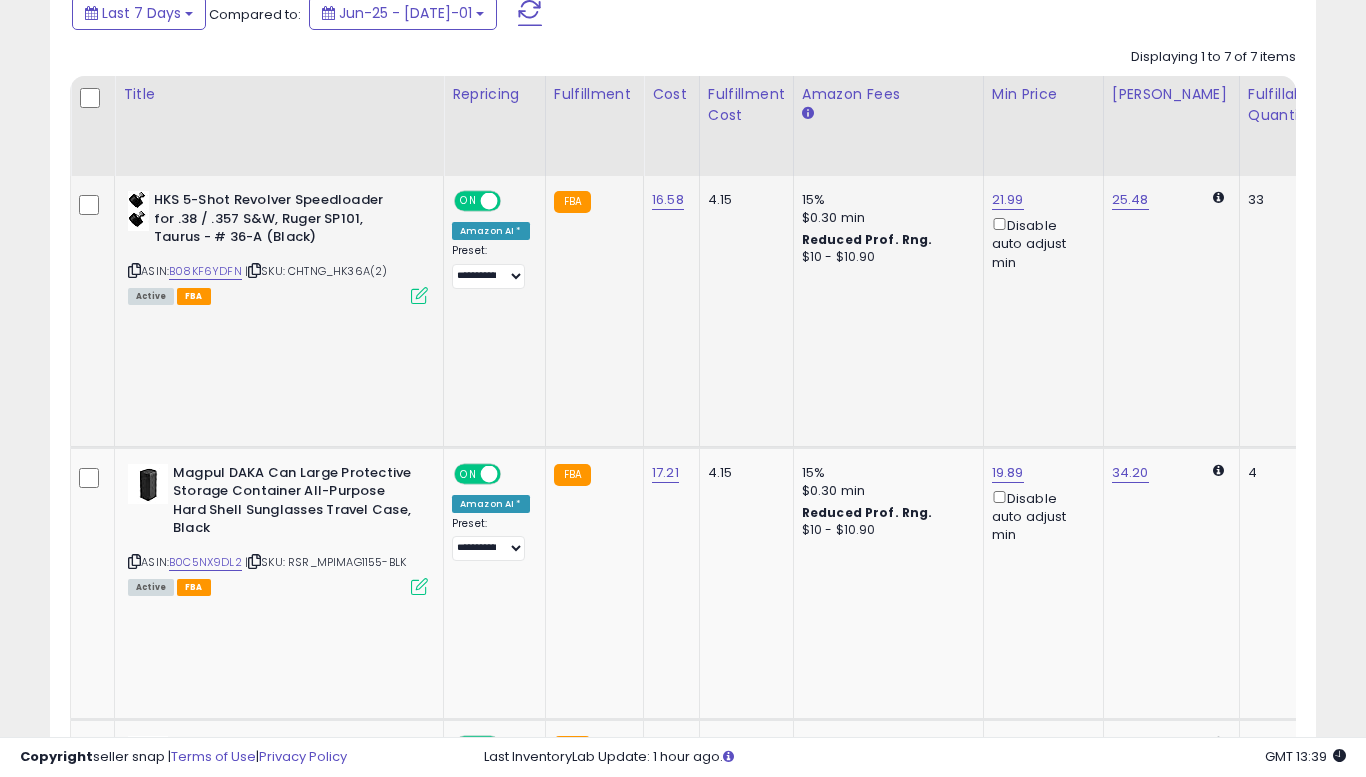 click at bounding box center [134, 270] 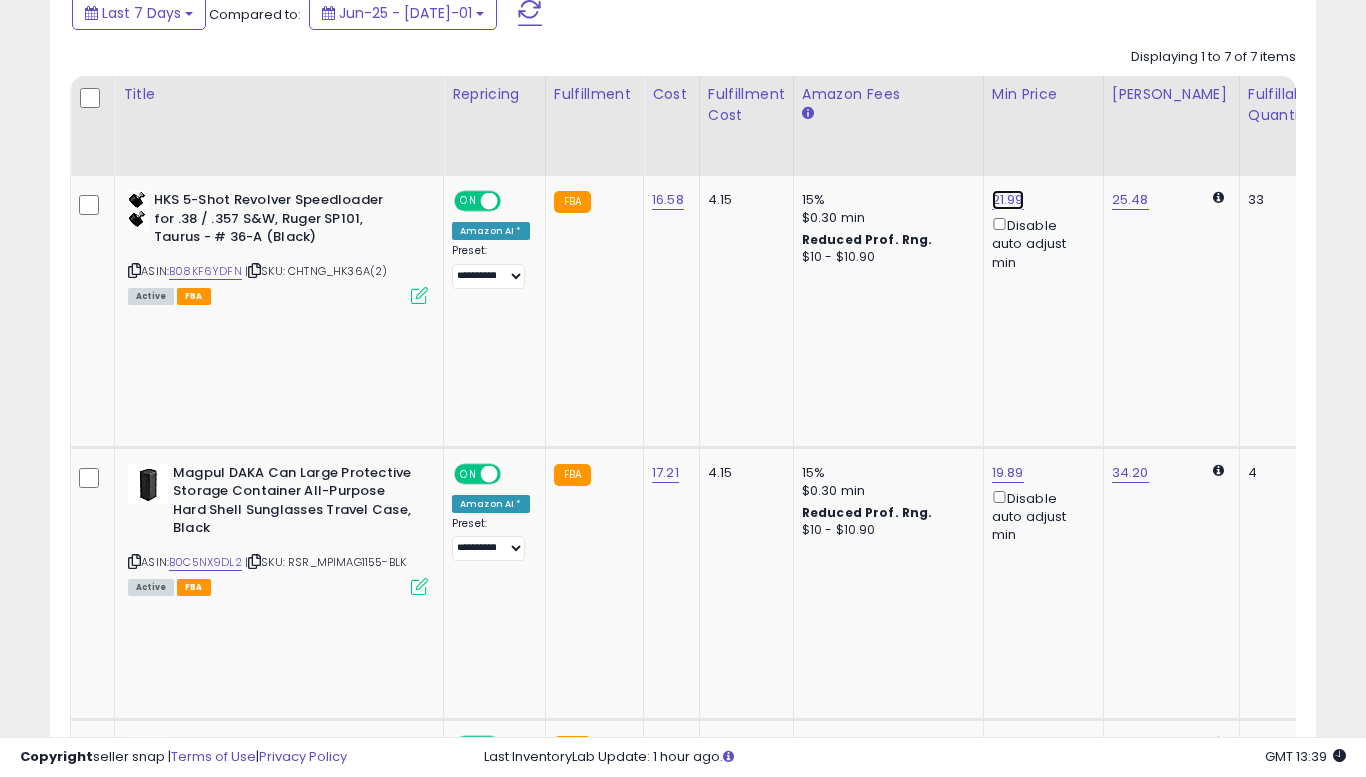 click on "21.99" at bounding box center [1008, 200] 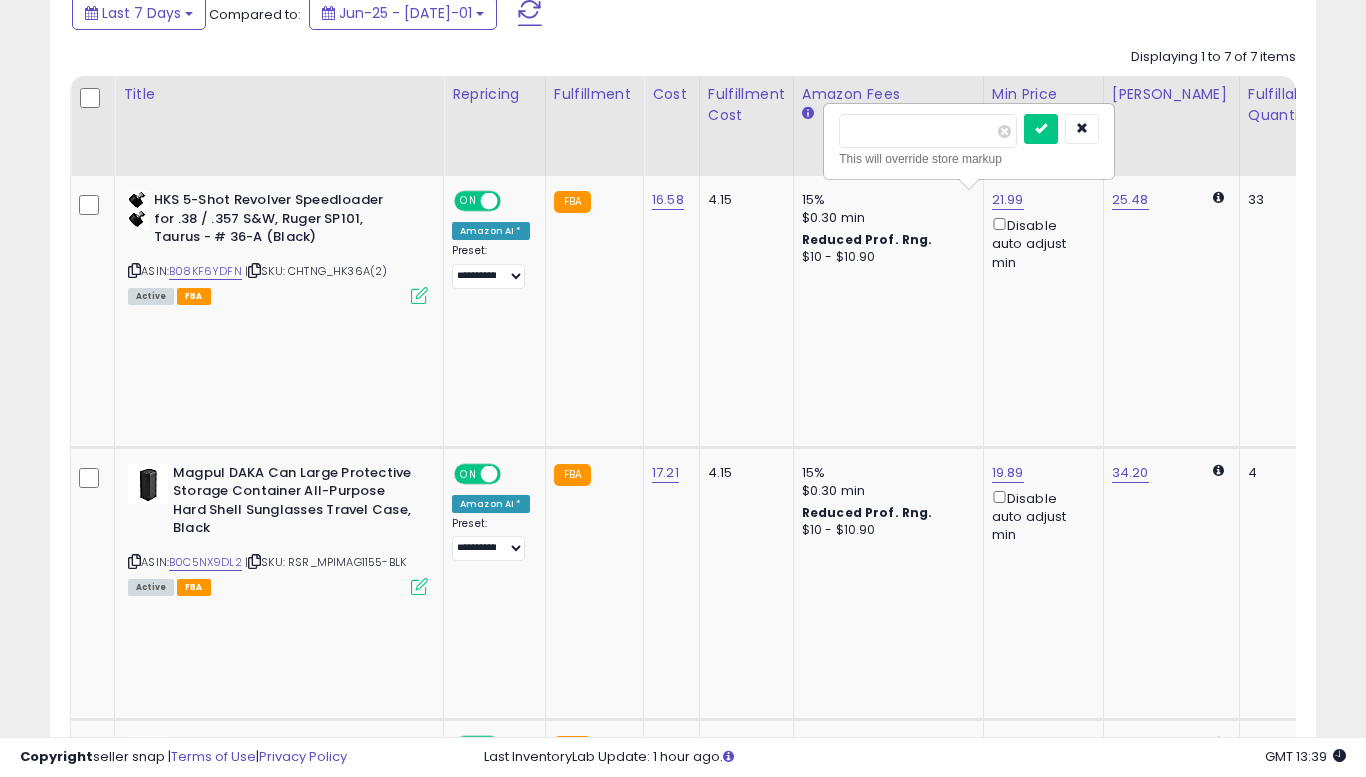 type on "*****" 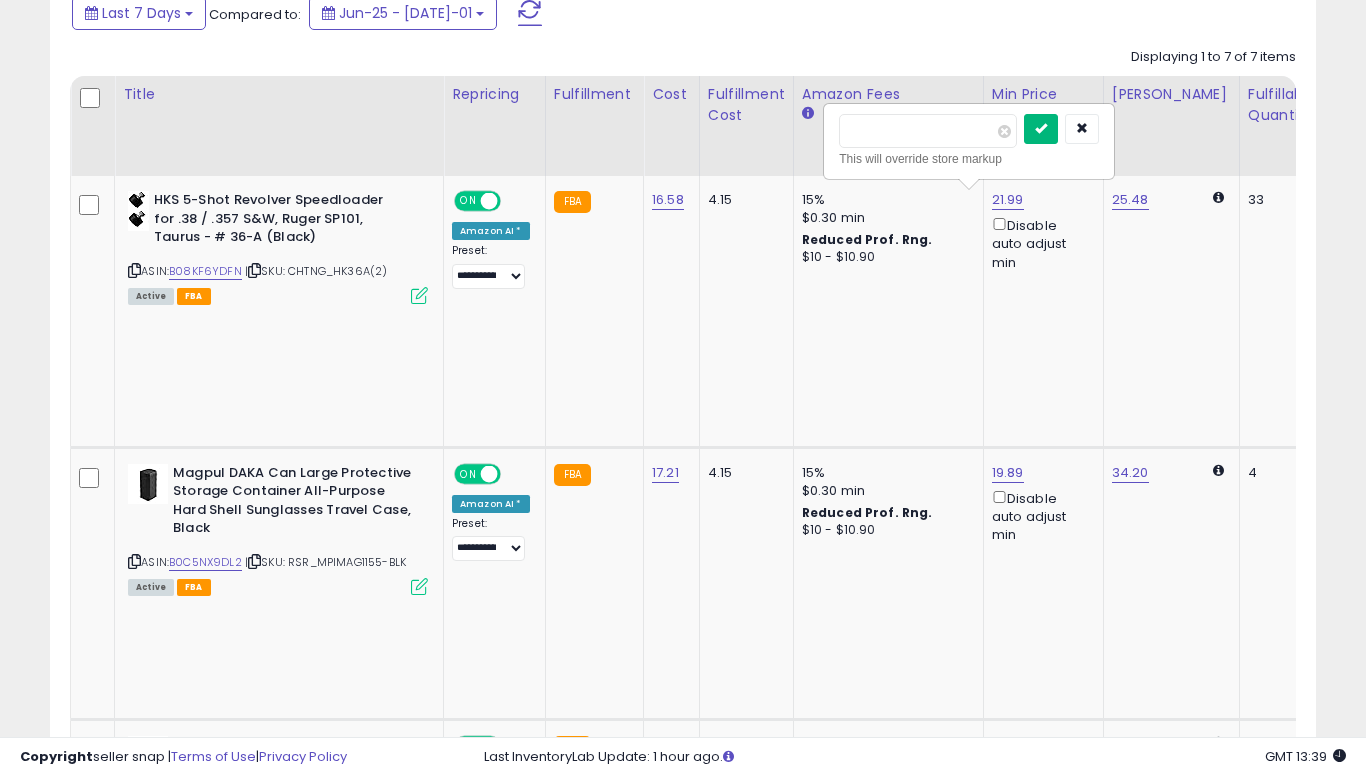 click at bounding box center (1041, 129) 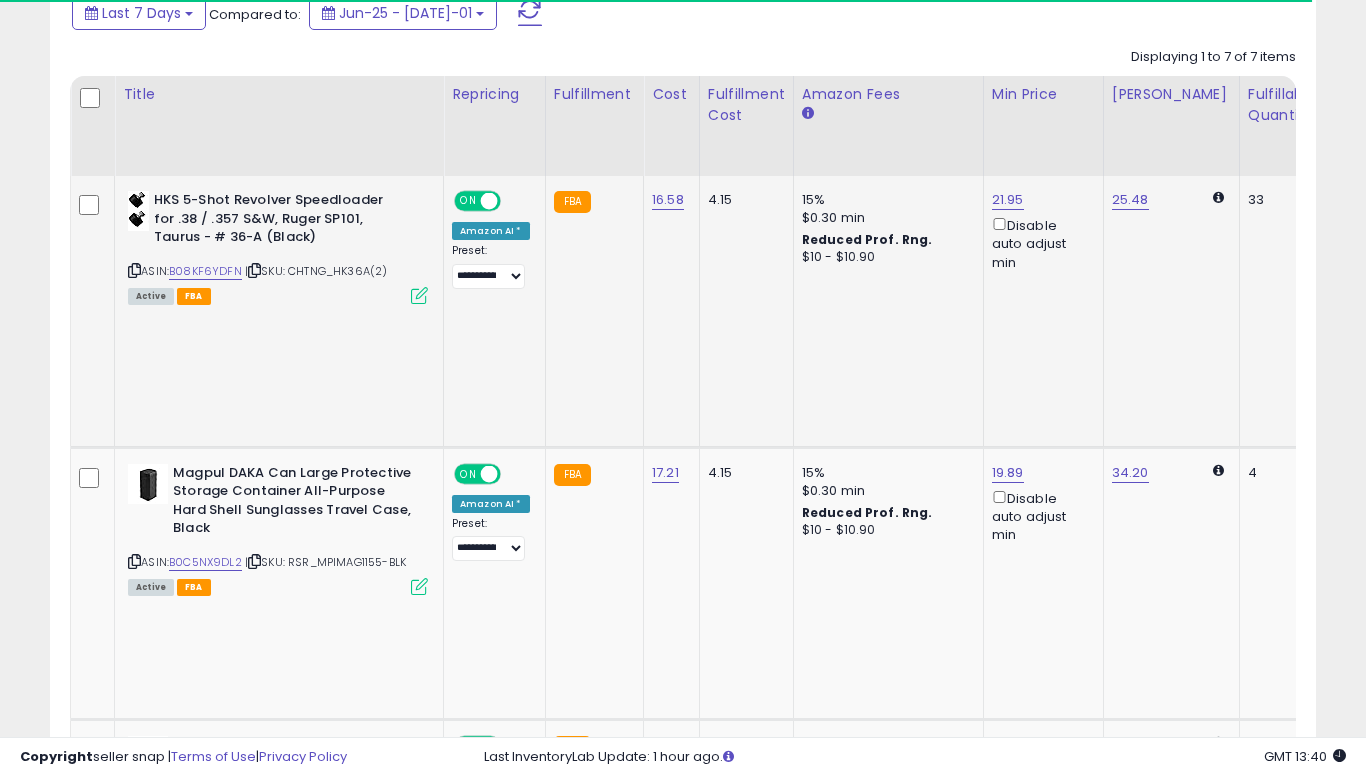 scroll, scrollTop: 0, scrollLeft: 367, axis: horizontal 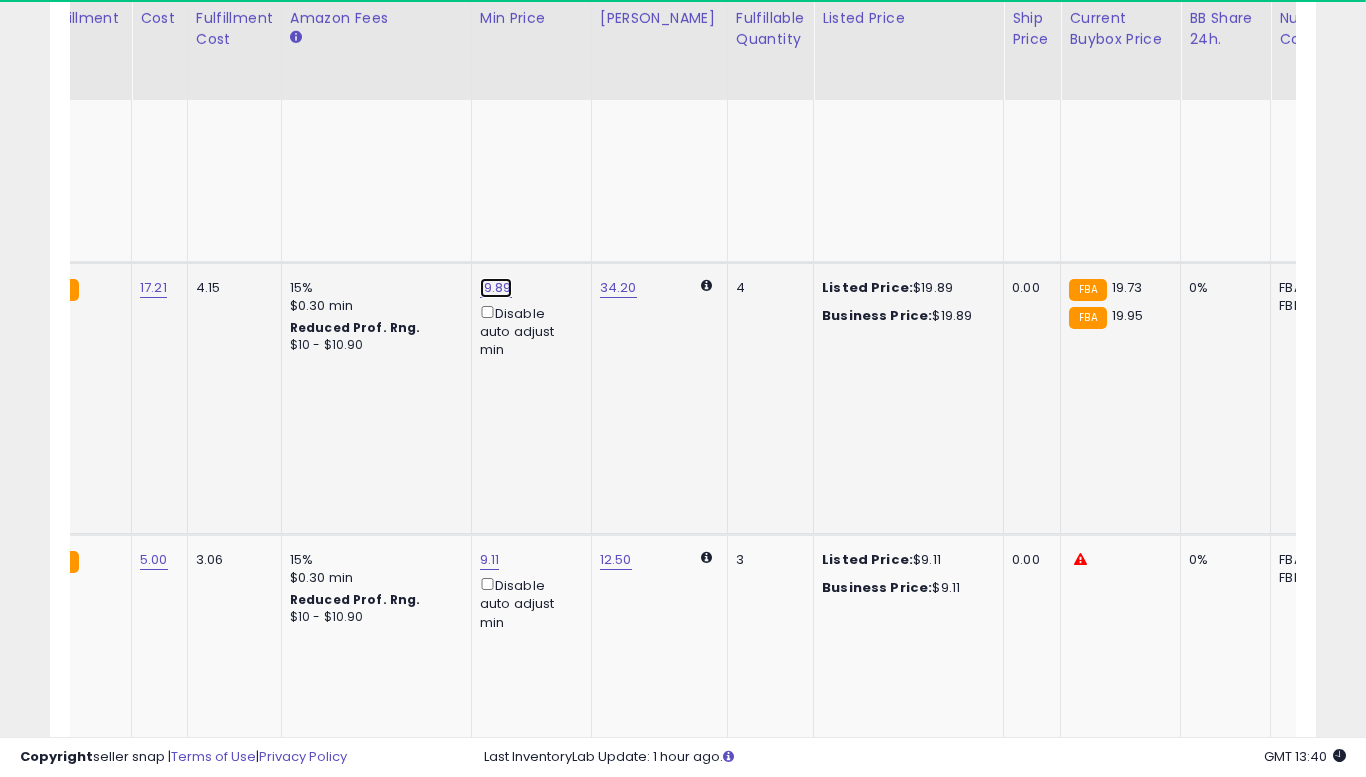 click on "19.89" at bounding box center [496, 15] 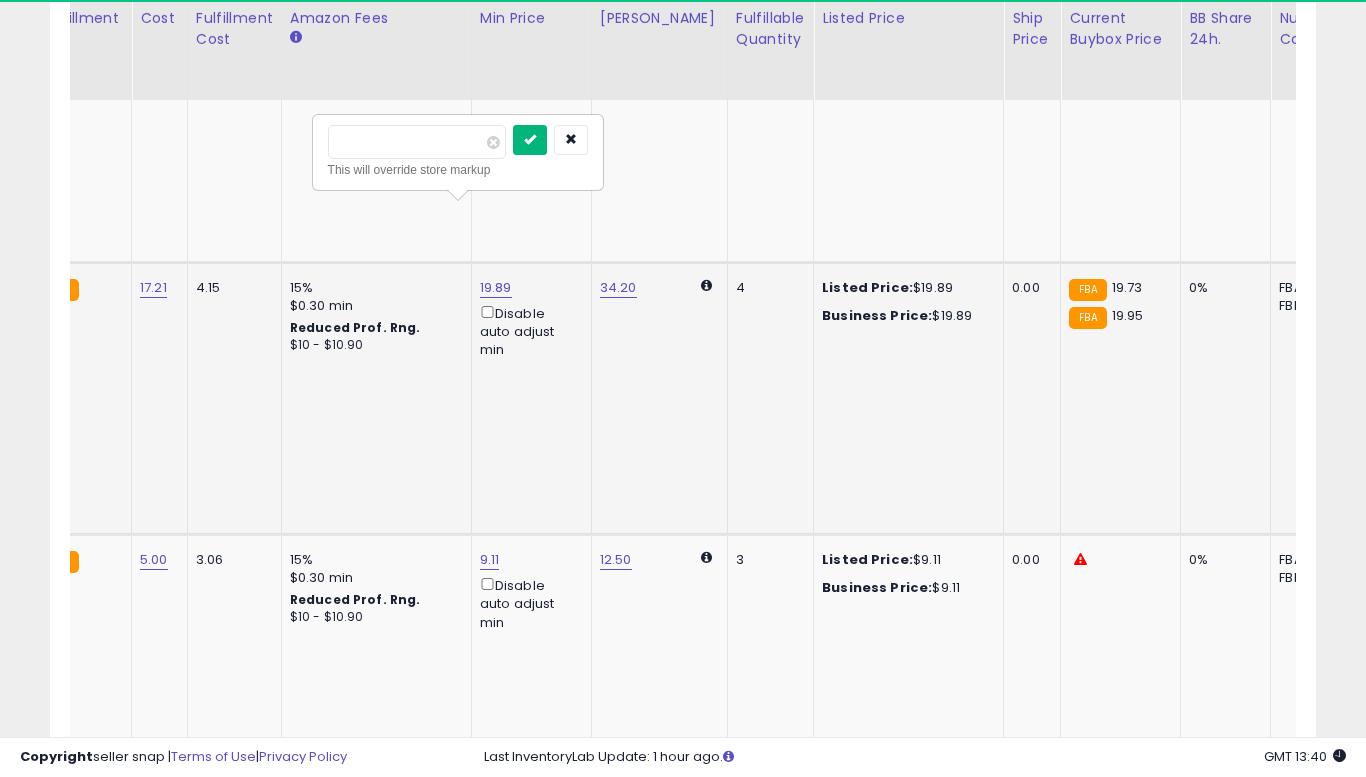 type on "****" 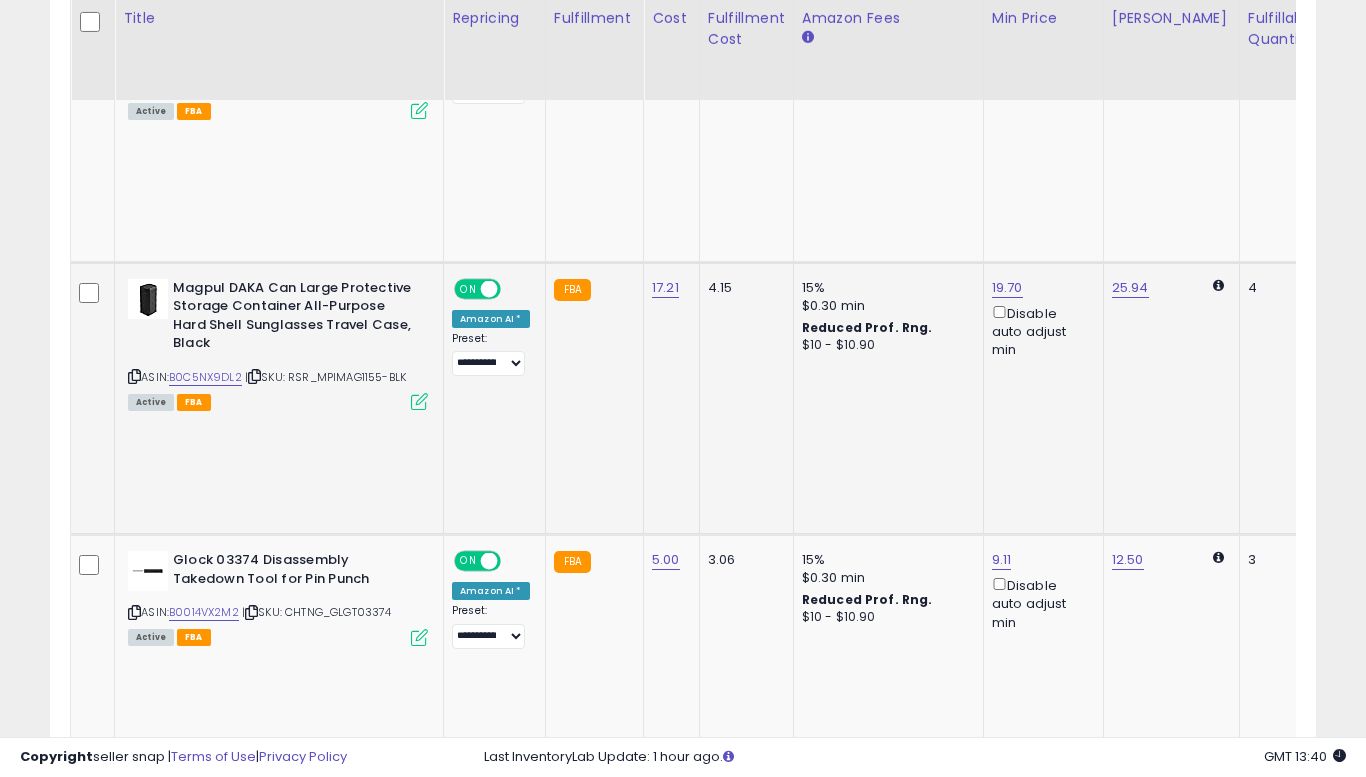 click at bounding box center (134, 376) 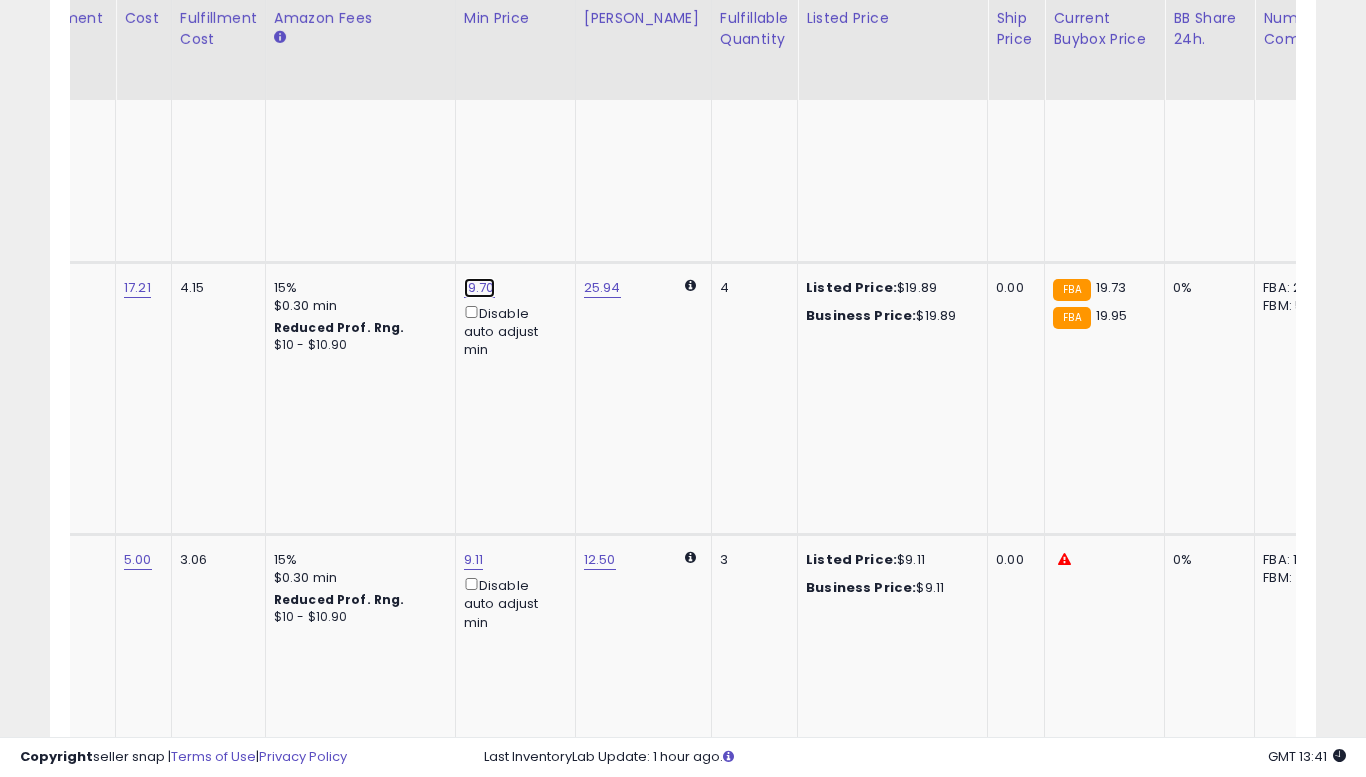click on "19.70" at bounding box center (480, 15) 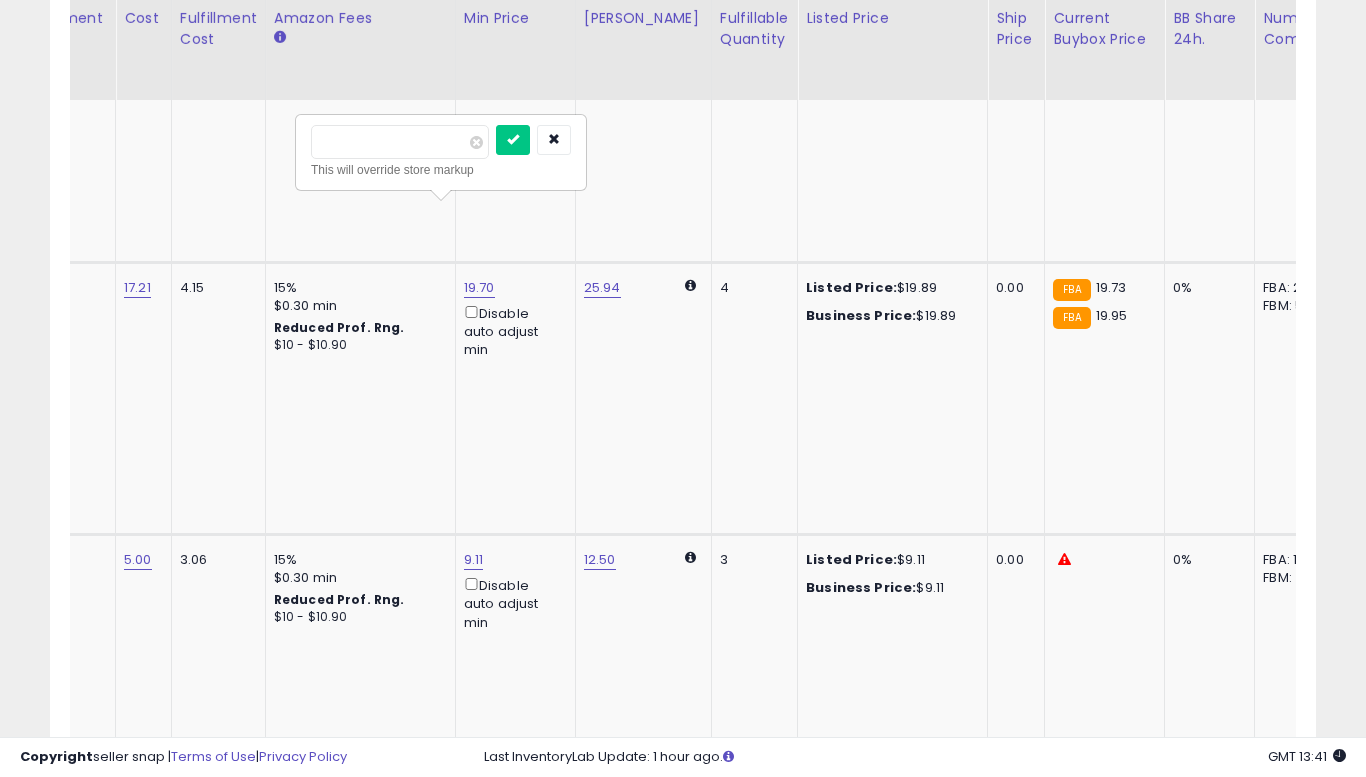type on "*****" 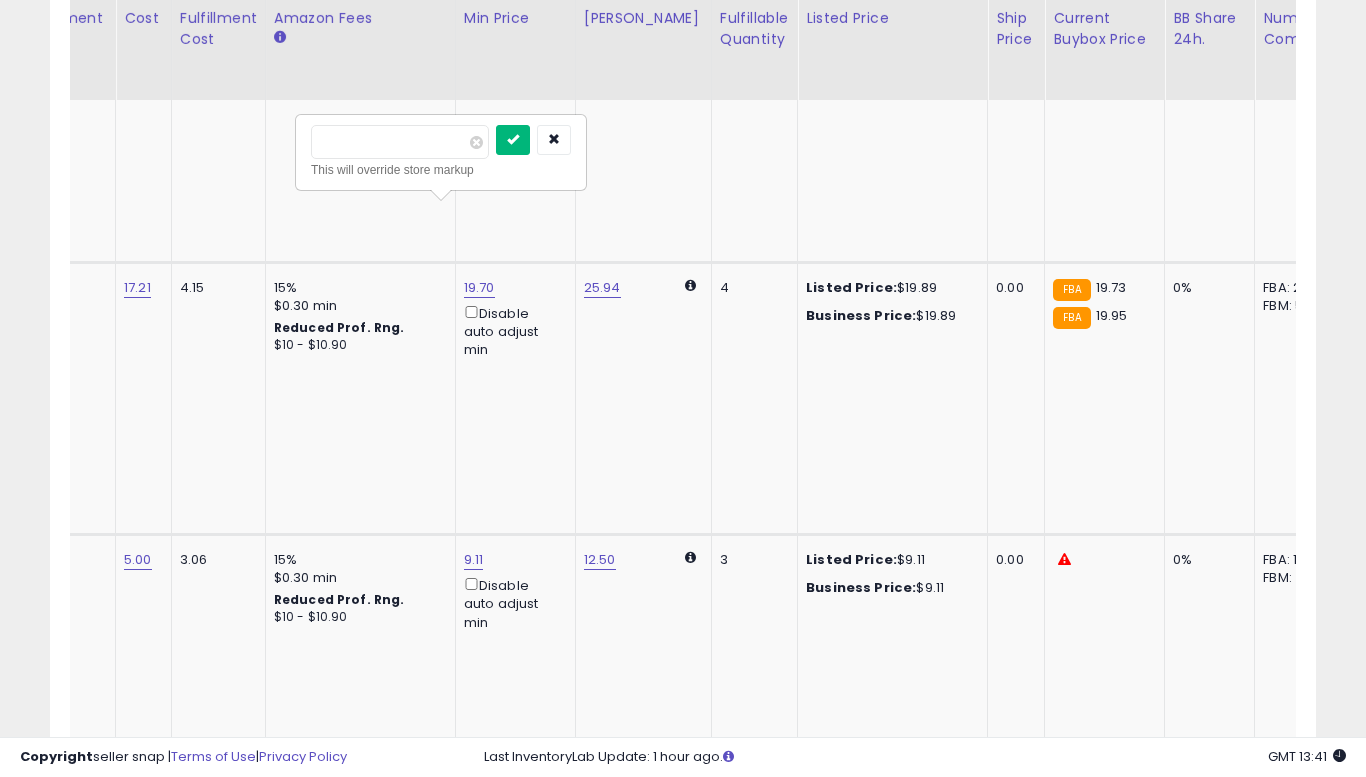 click at bounding box center [513, 140] 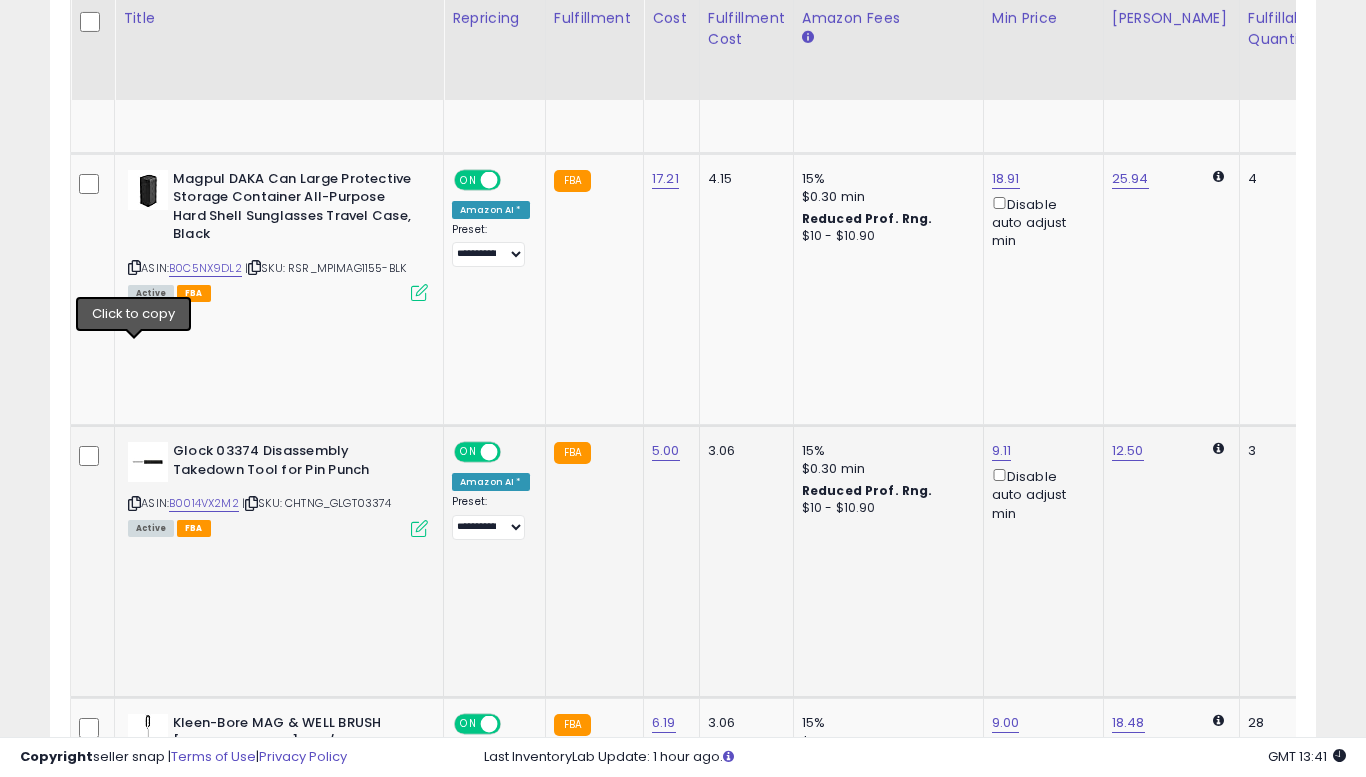 click at bounding box center [134, 503] 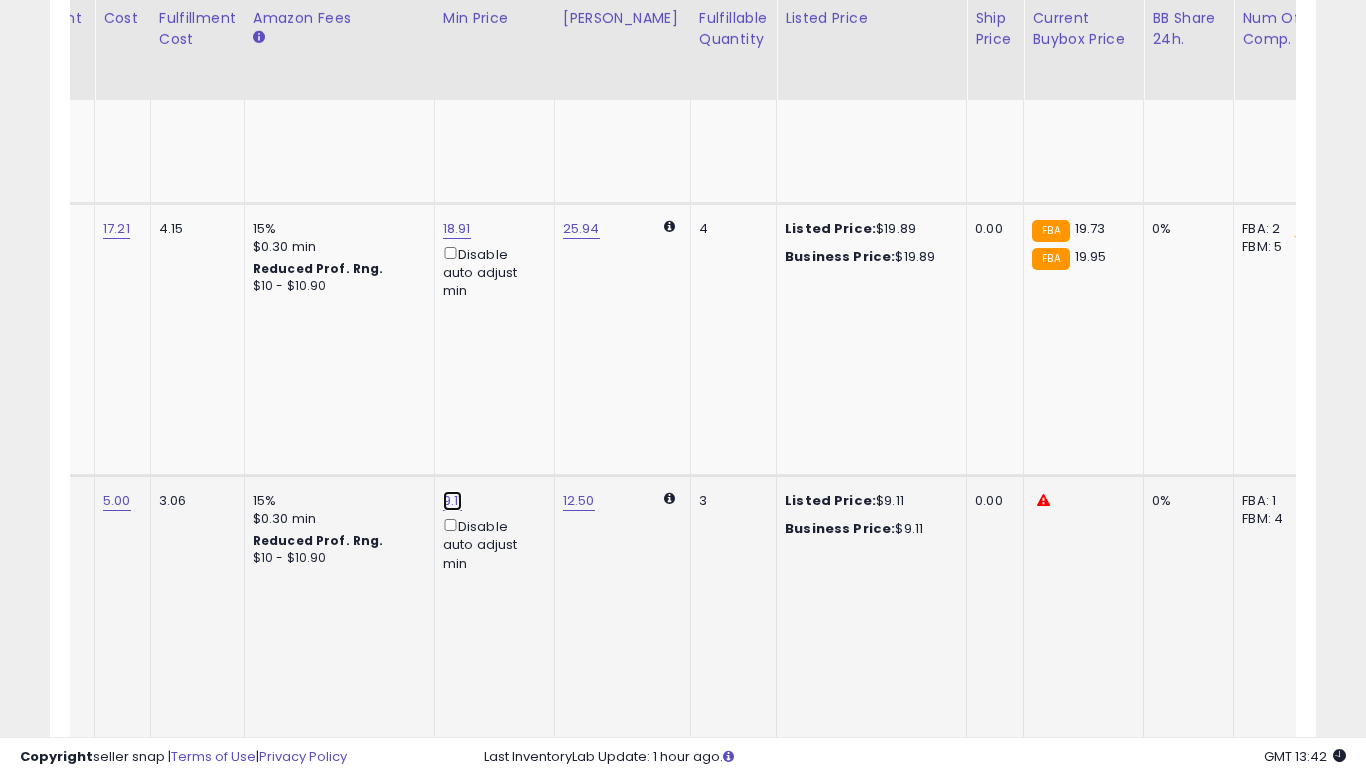 click on "9.11" at bounding box center (459, -44) 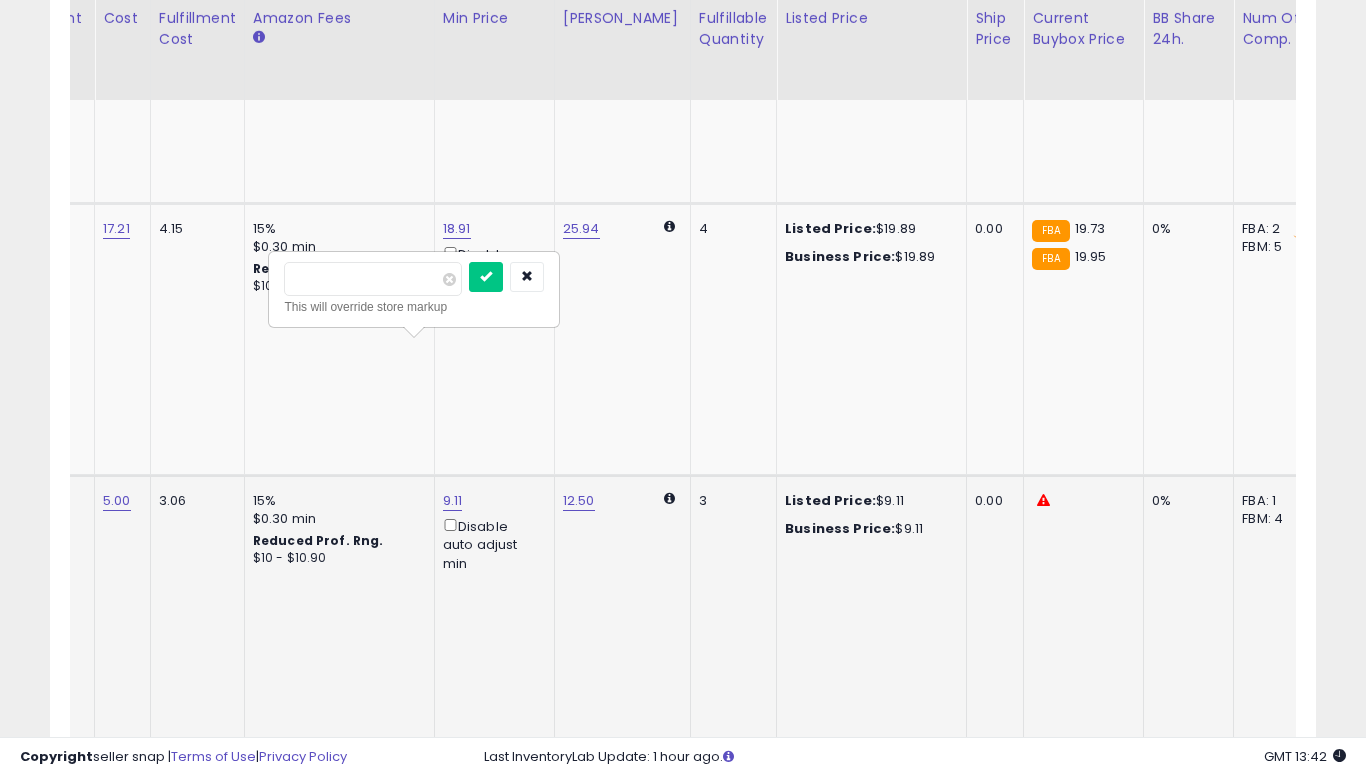type on "****" 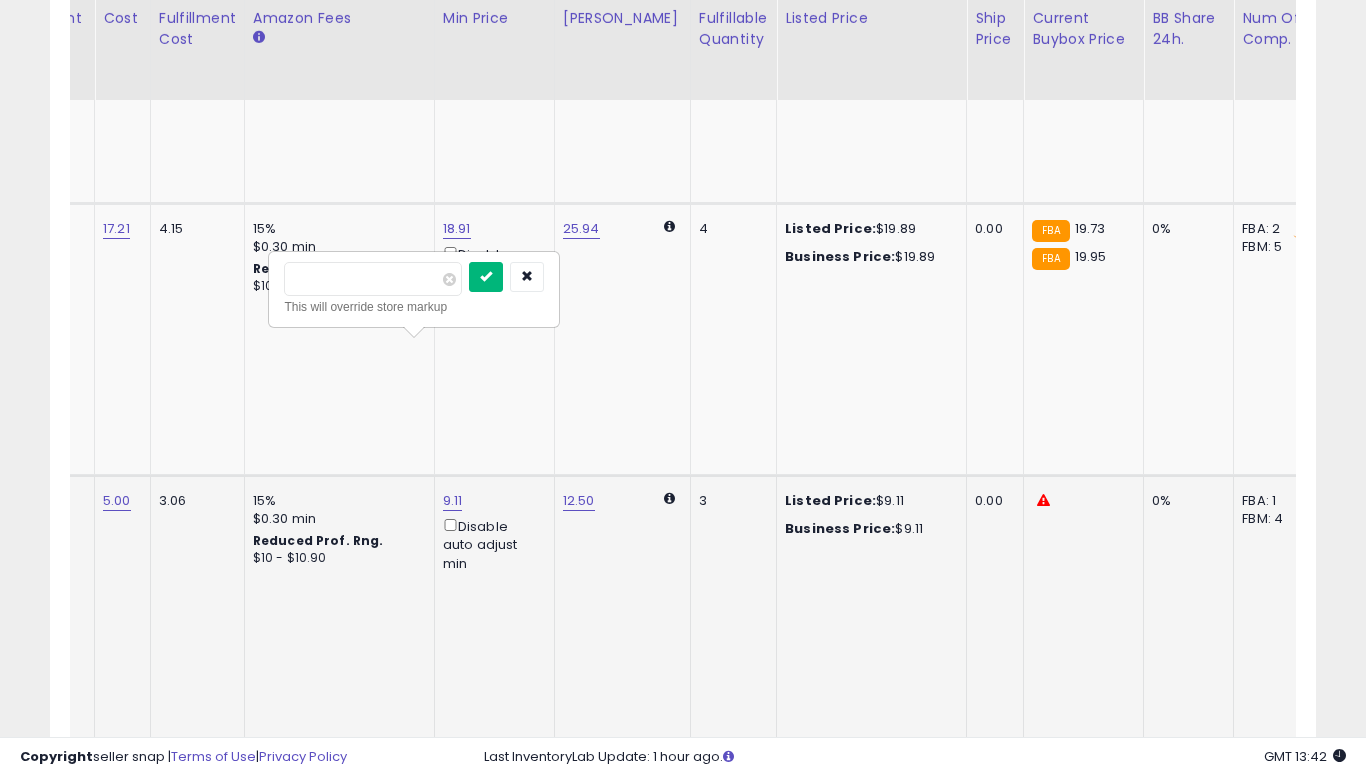 click at bounding box center [486, 277] 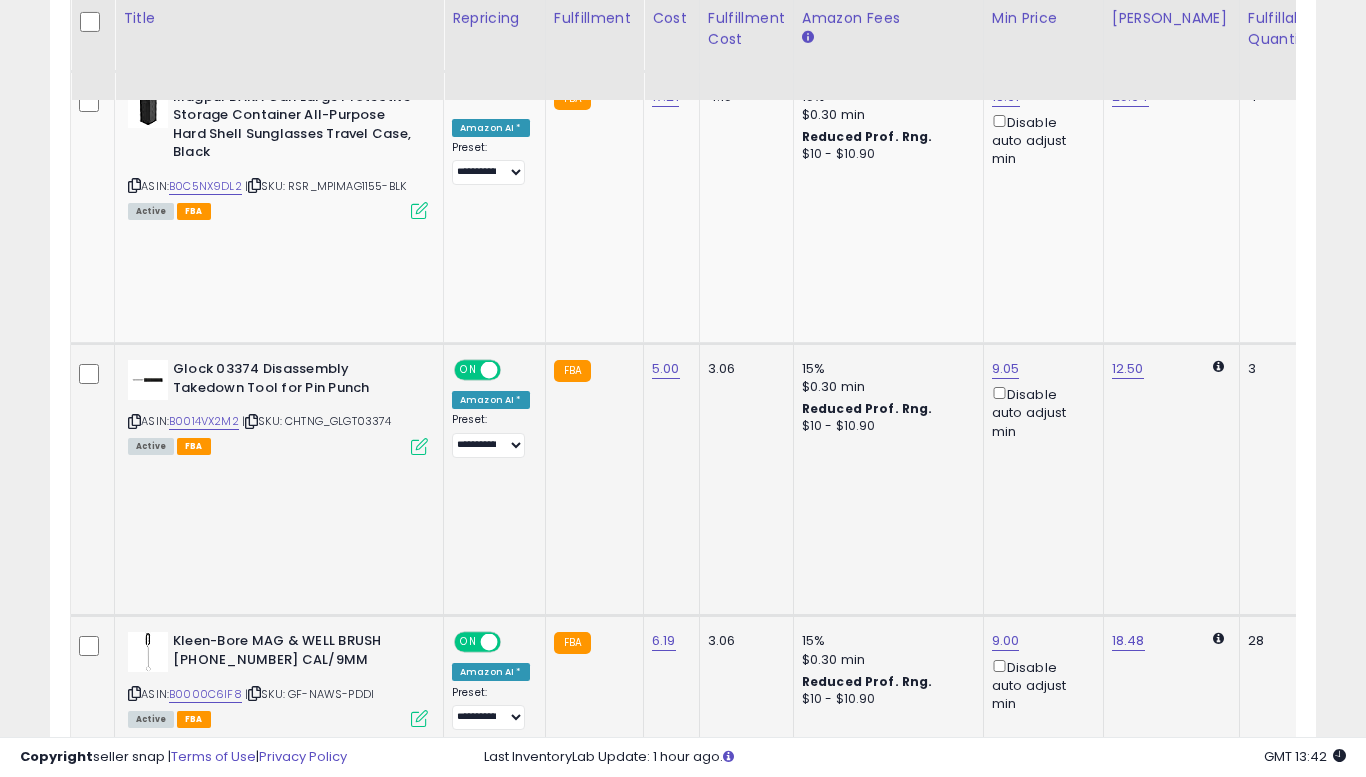 click at bounding box center [134, 693] 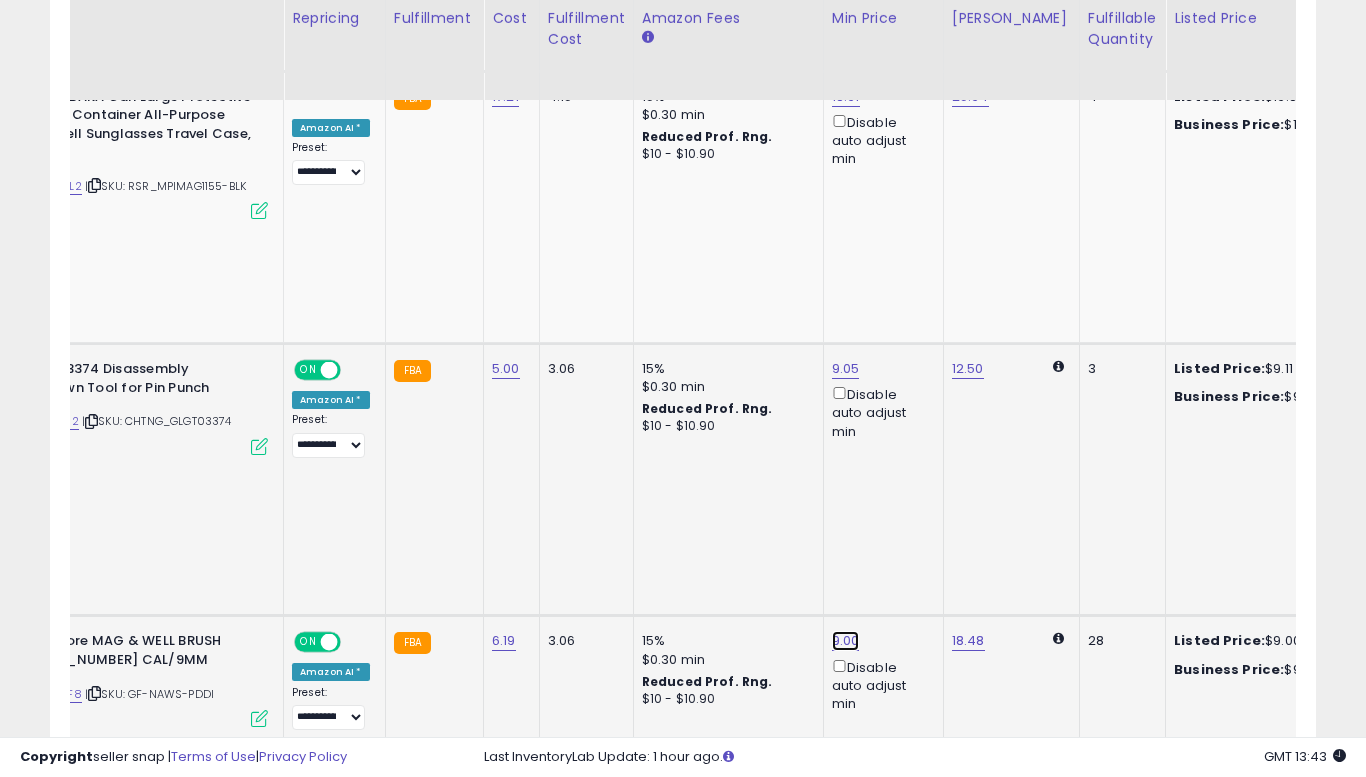 click on "9.00" at bounding box center (848, -176) 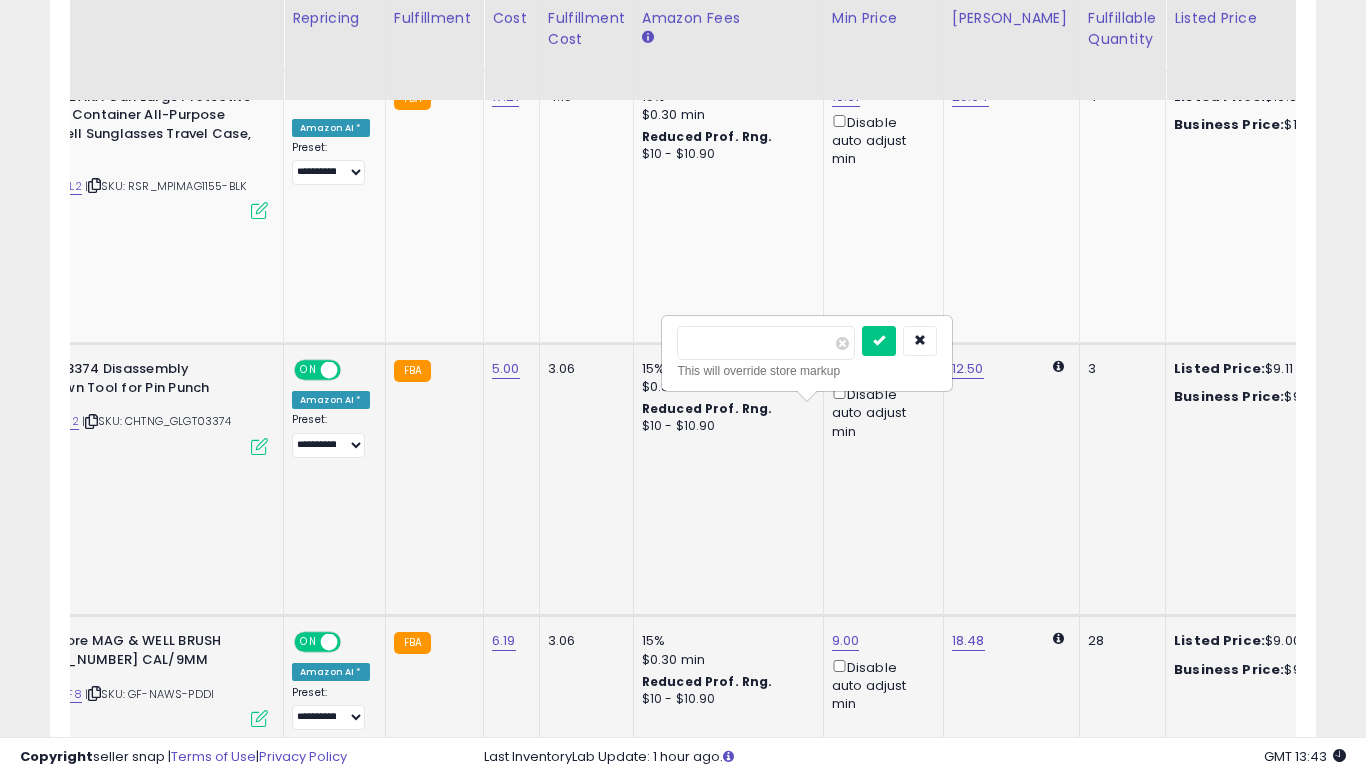 type on "*" 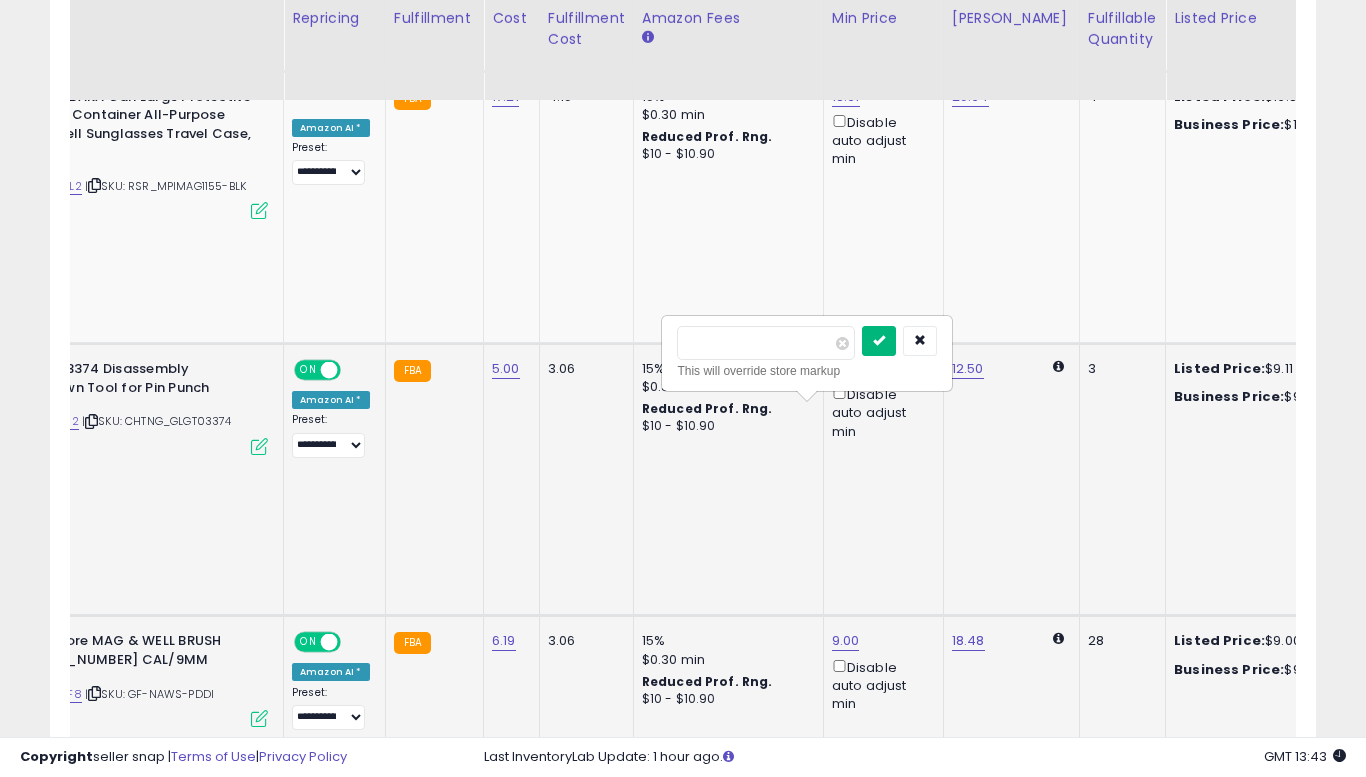 click at bounding box center (879, 341) 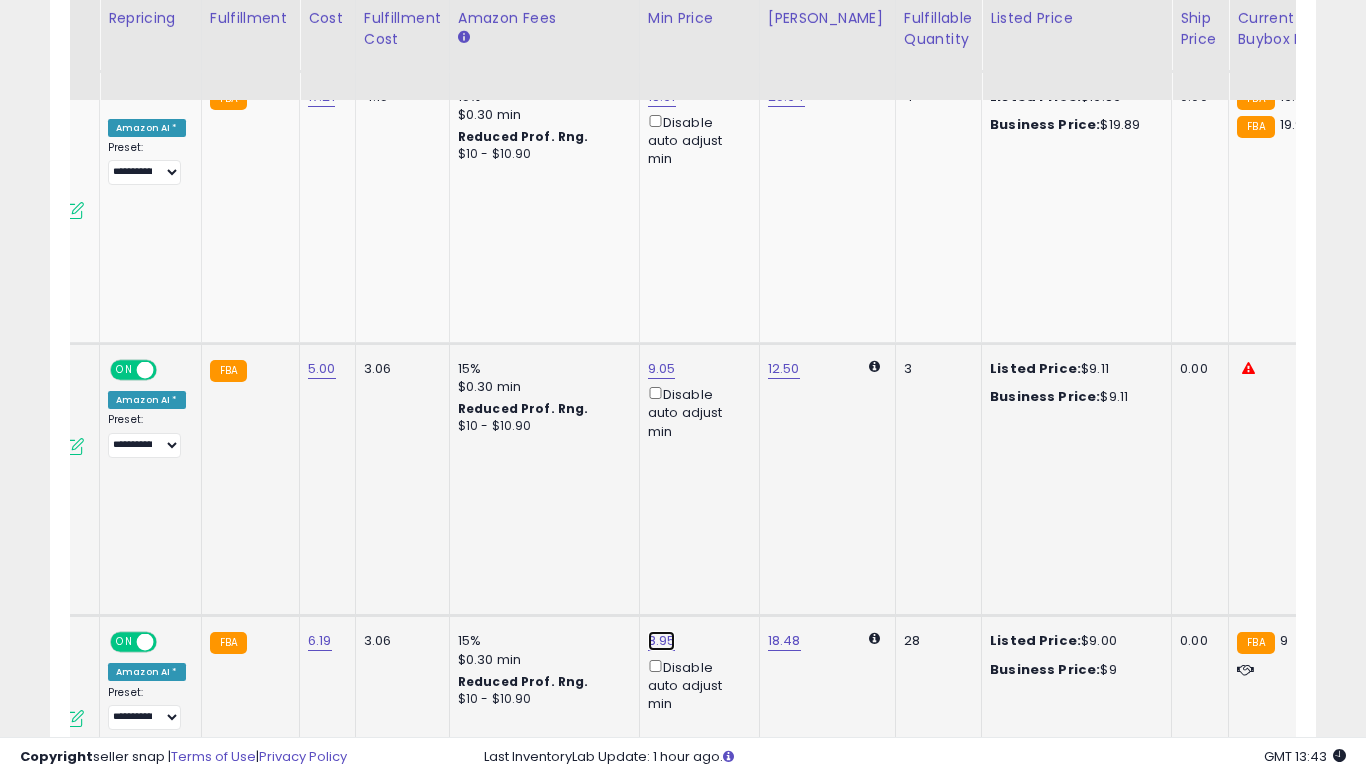 click on "8.95" at bounding box center [664, -176] 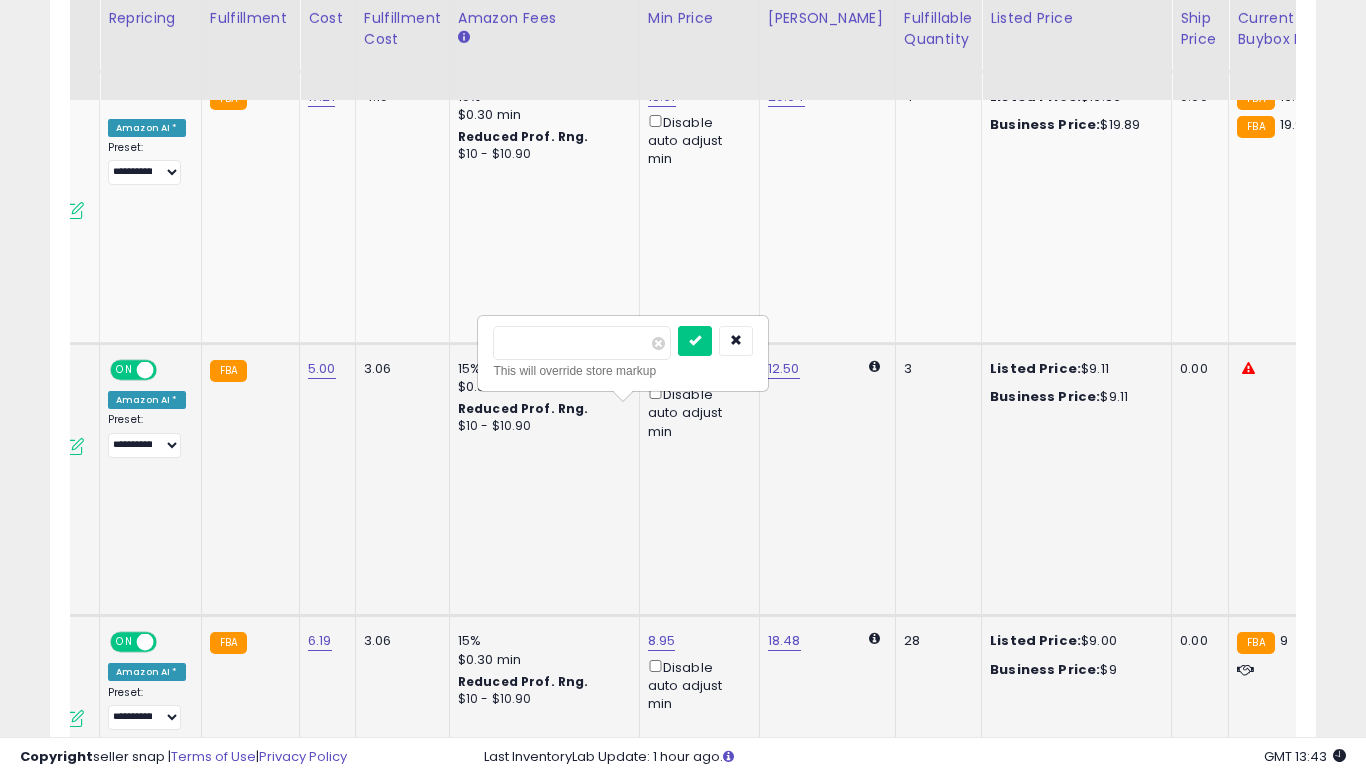 type on "*" 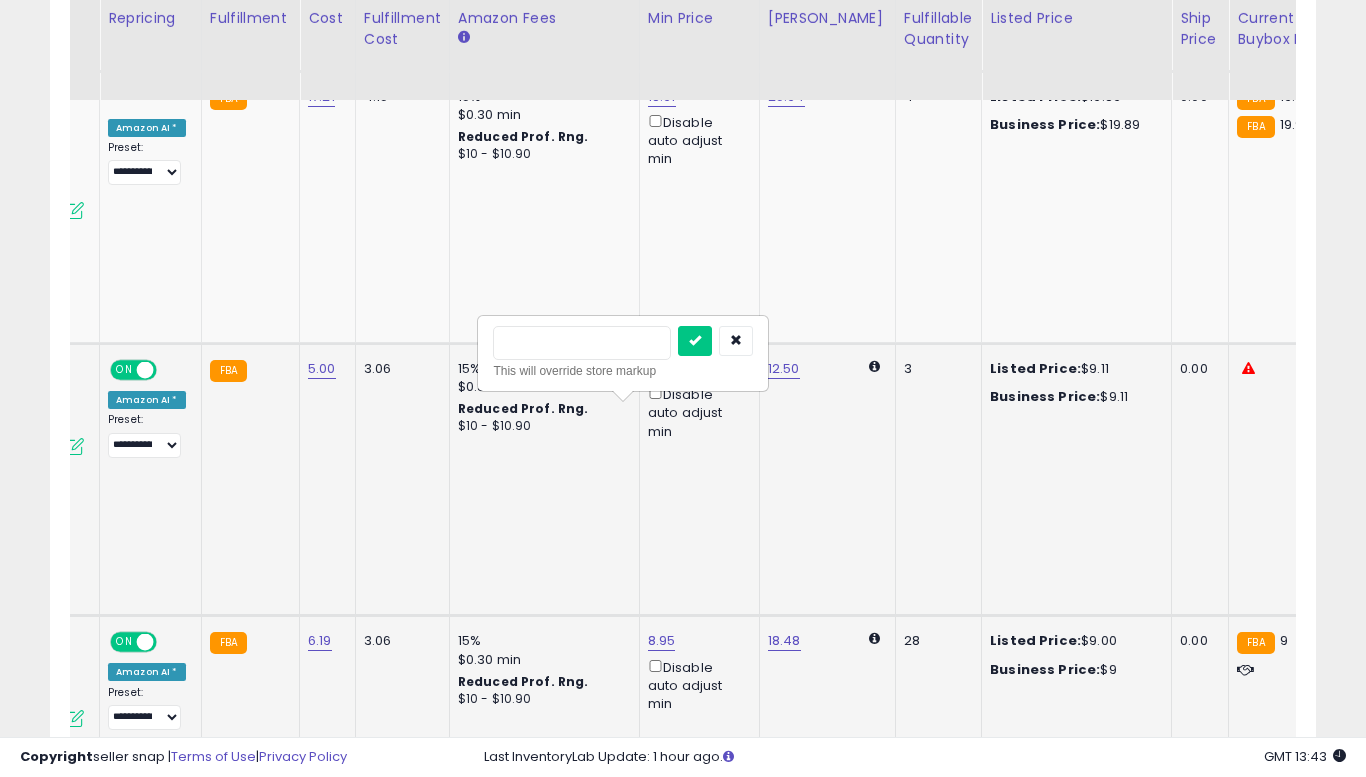 type on "*" 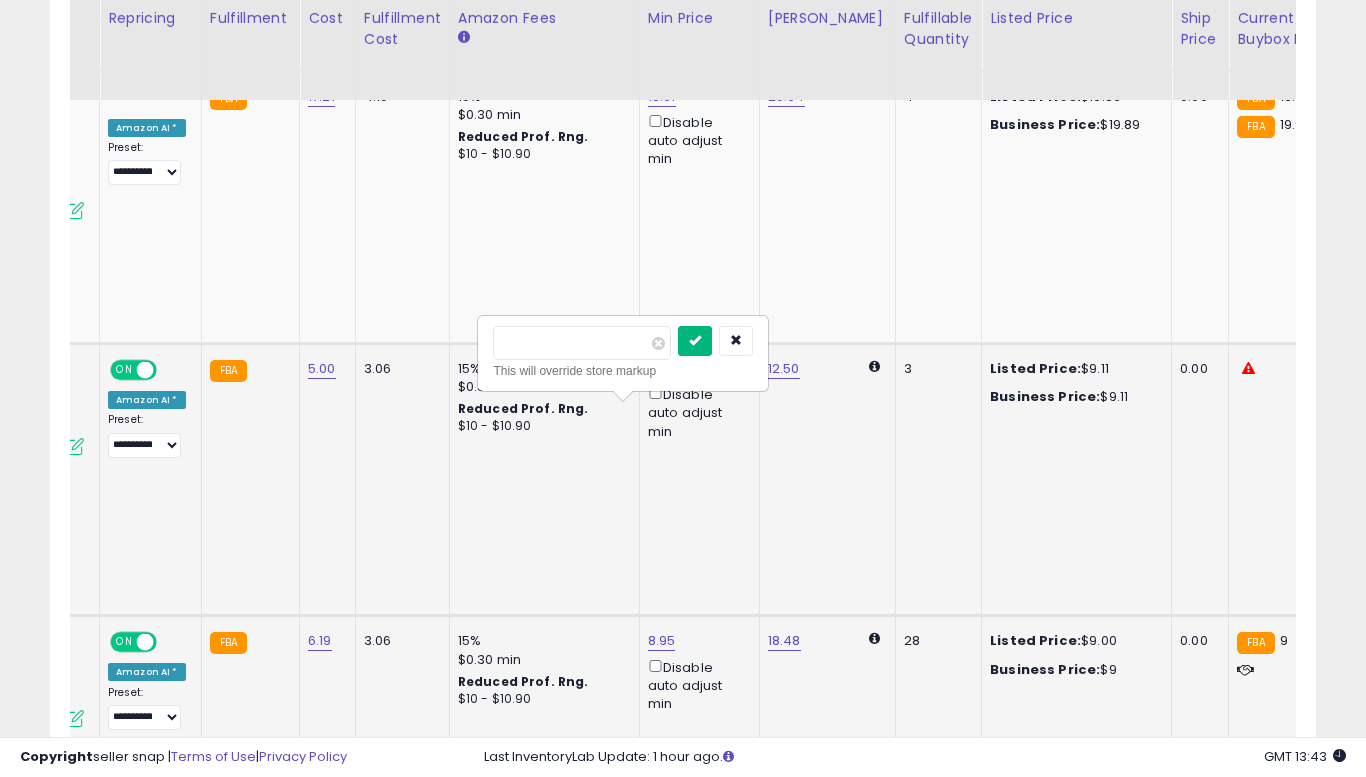 click at bounding box center [695, 341] 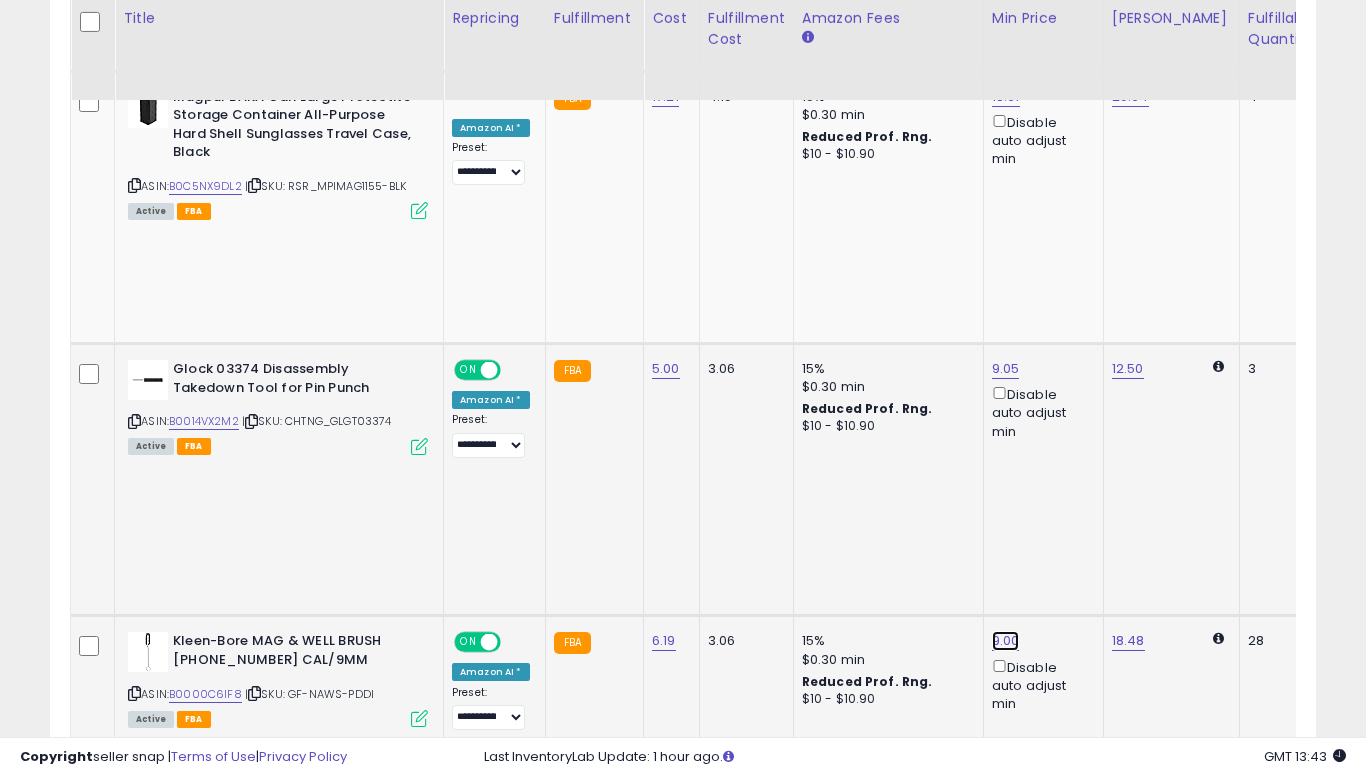 click on "9.00" at bounding box center [1008, -176] 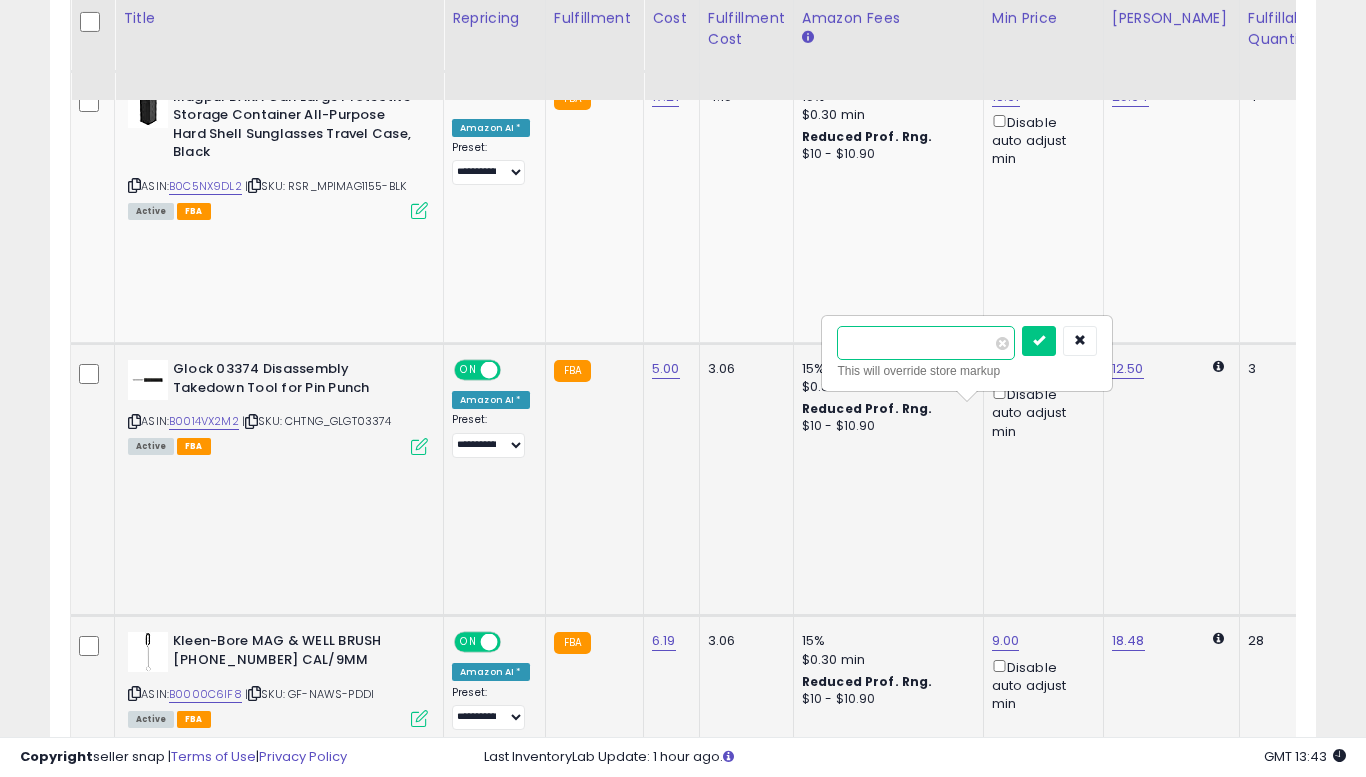 type on "*" 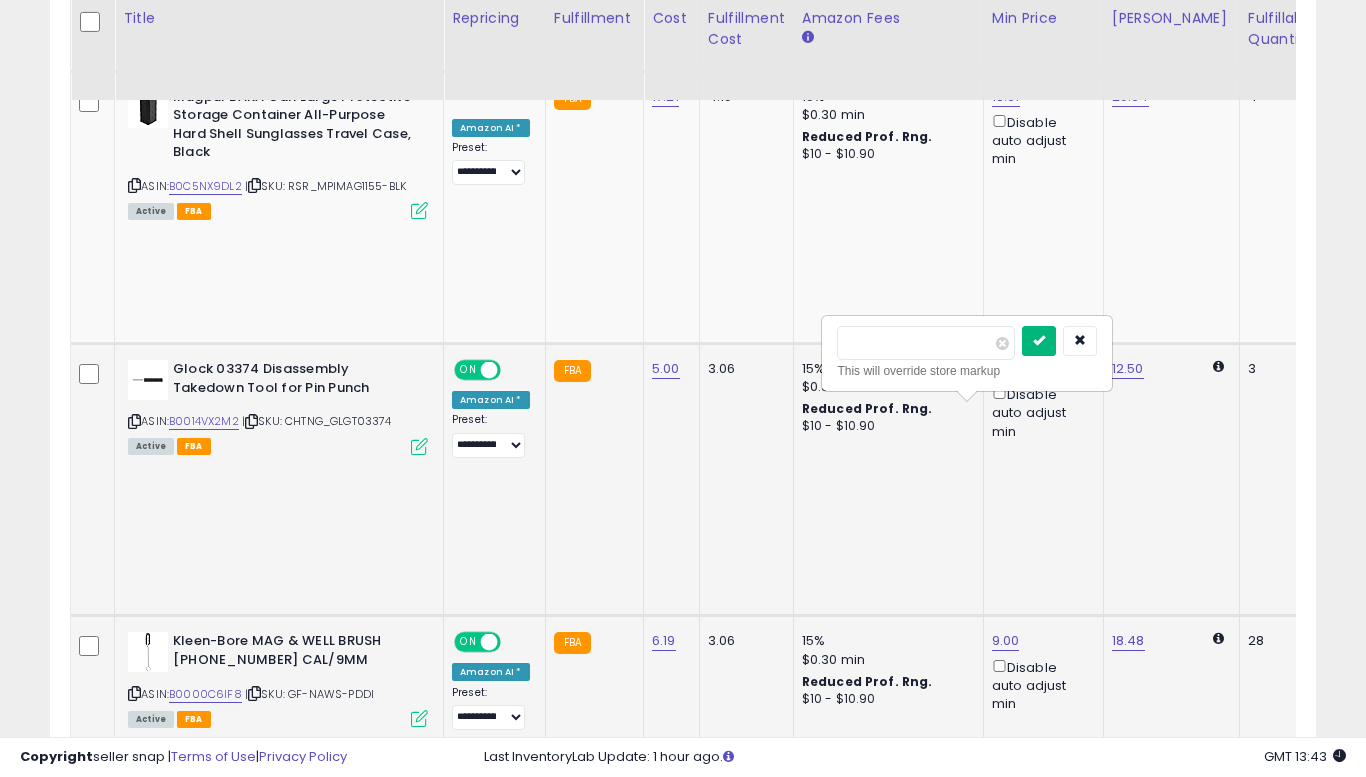 click at bounding box center [1039, 341] 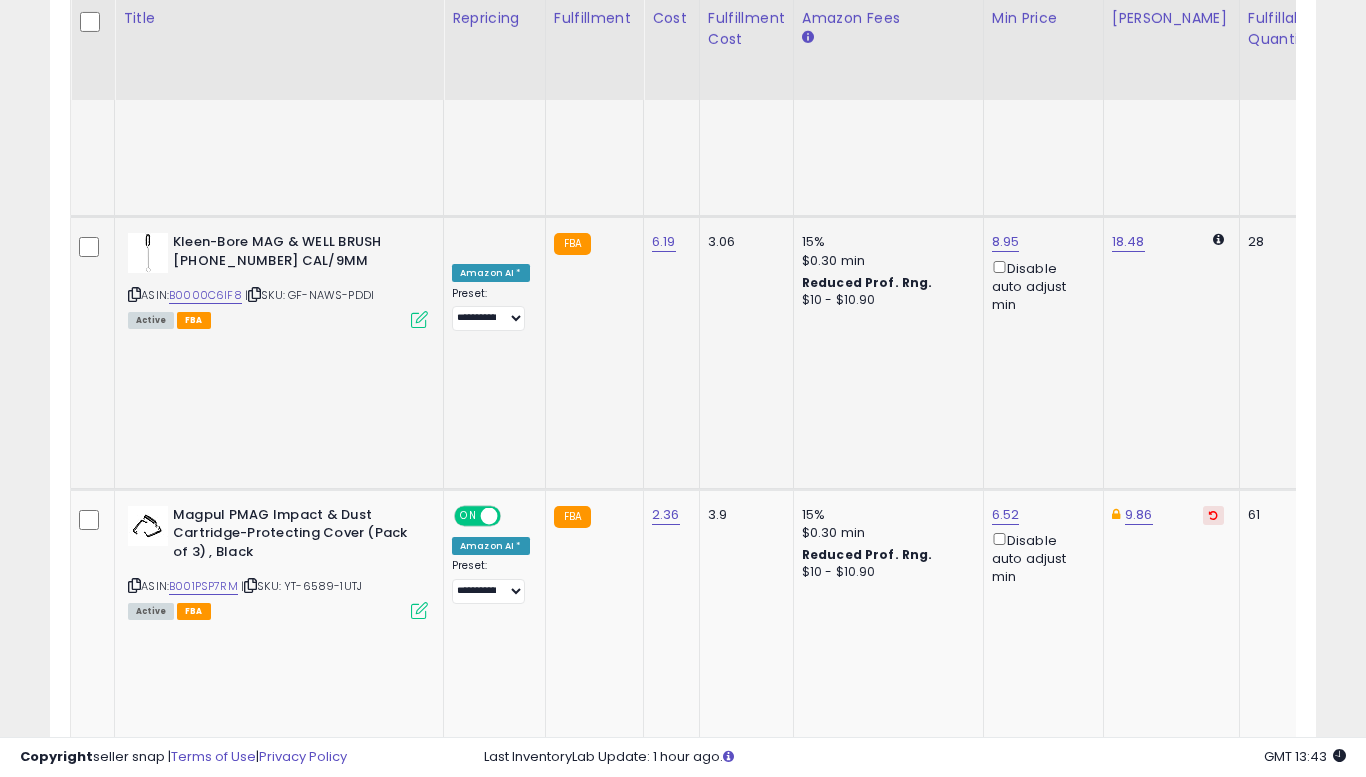 click at bounding box center (134, 839) 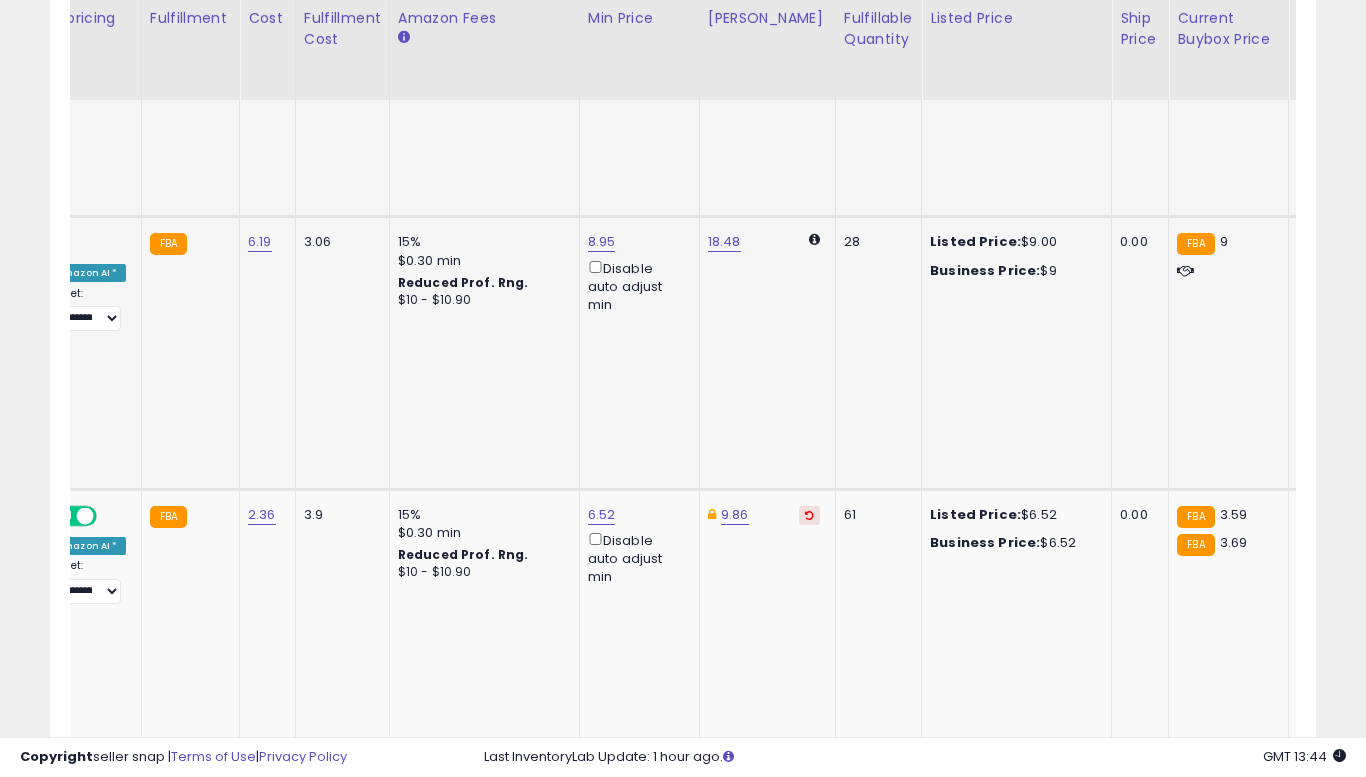 click on "13.52" at bounding box center [604, -575] 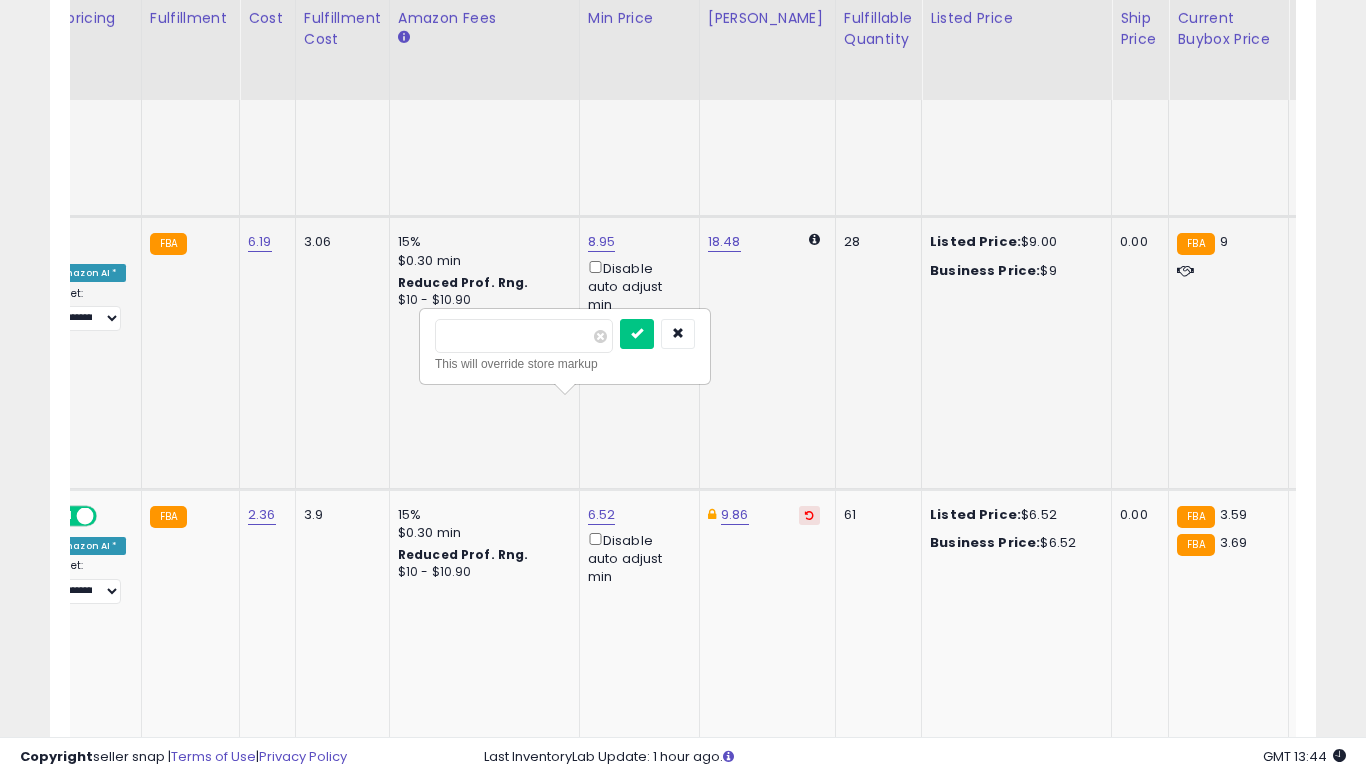 type on "*****" 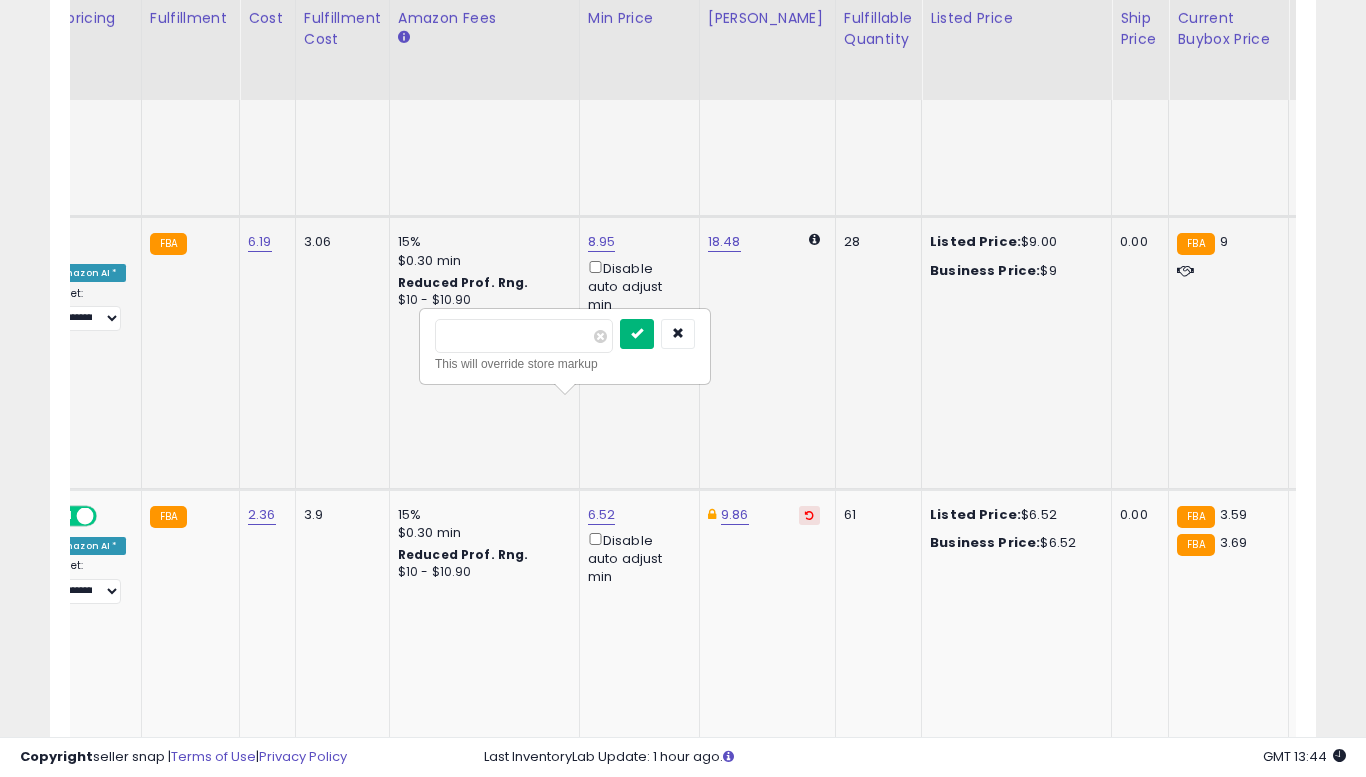 click at bounding box center [637, 334] 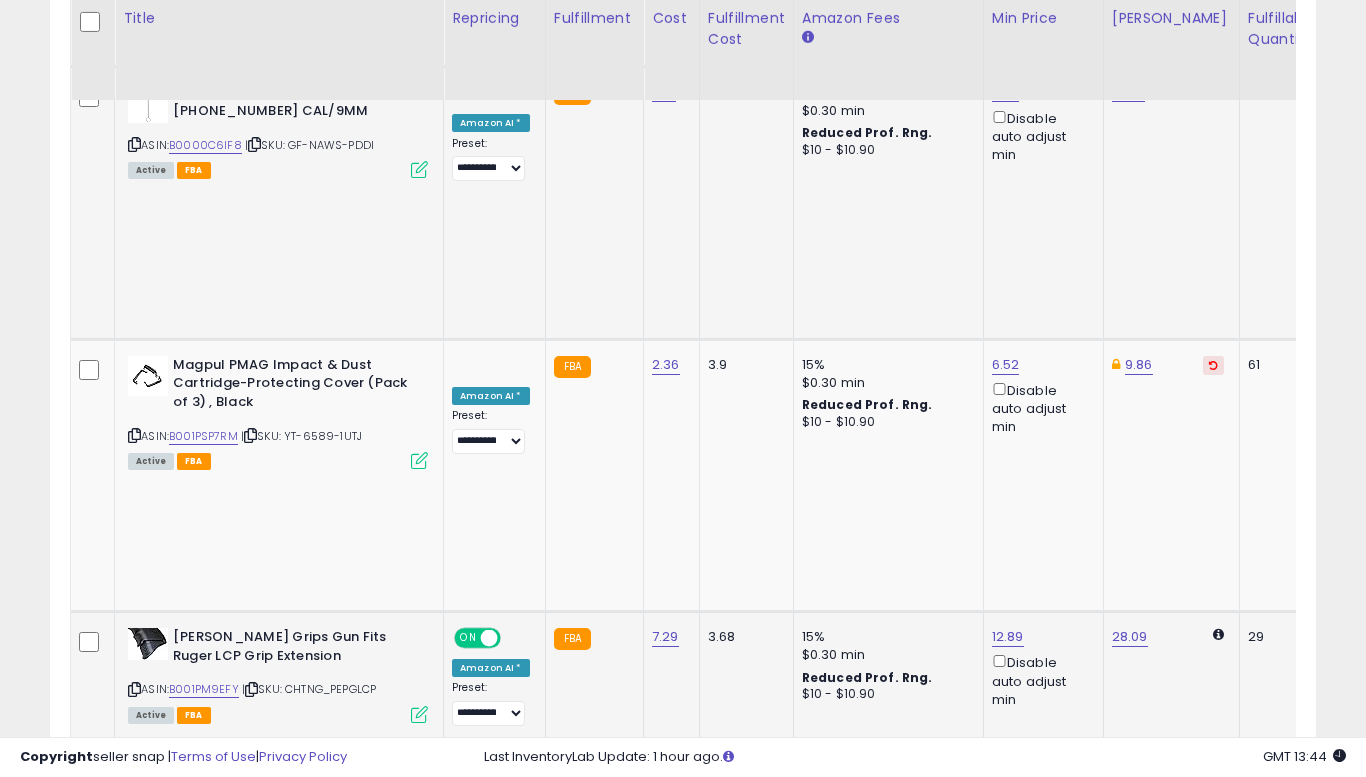 click at bounding box center [134, 959] 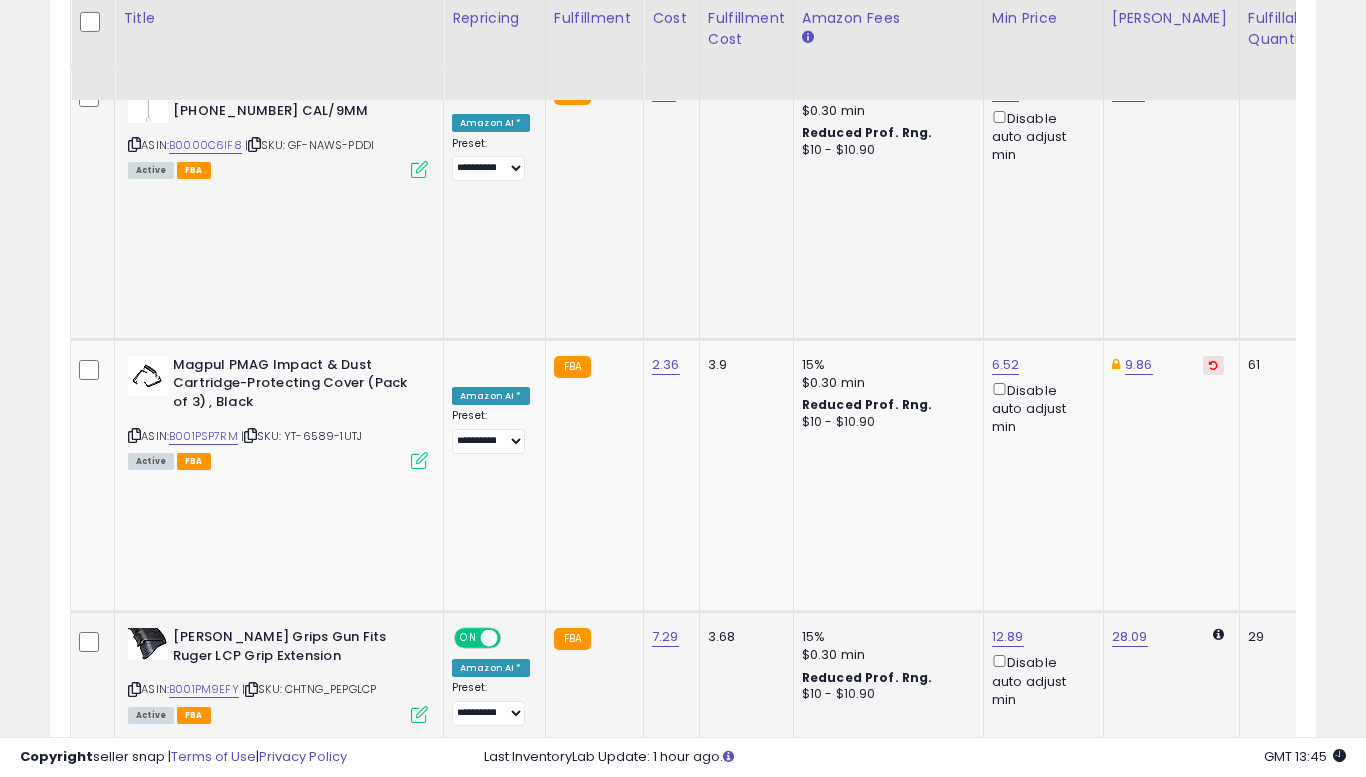 click on "14.99" at bounding box center [1008, -725] 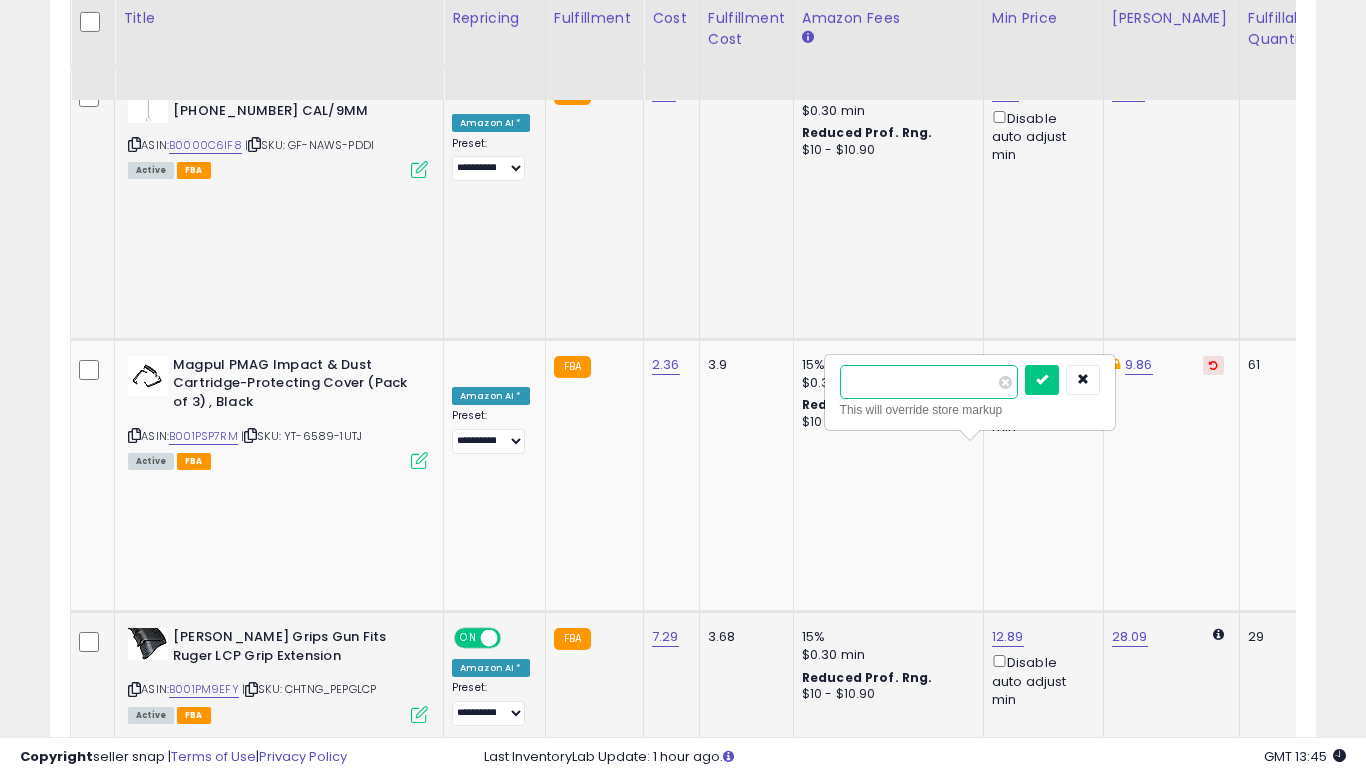 type on "*****" 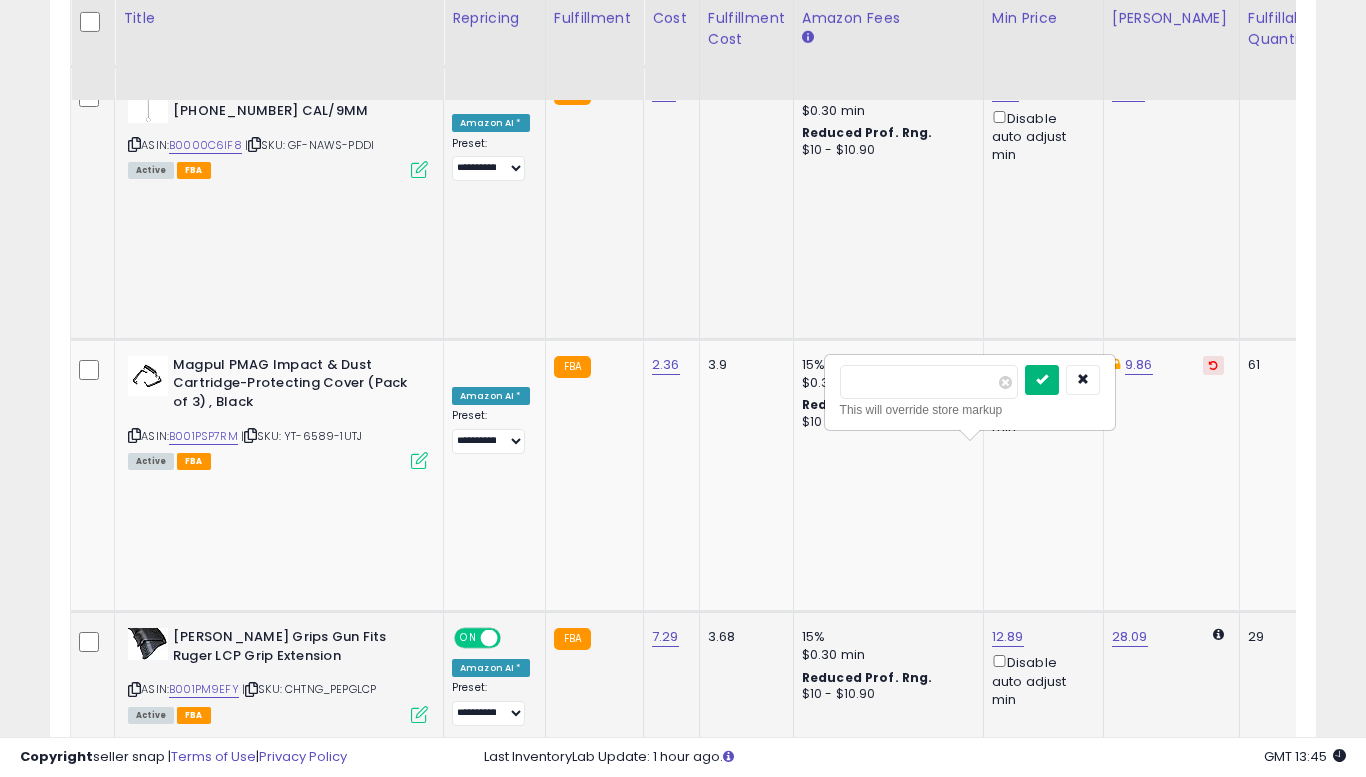 click at bounding box center [1042, 380] 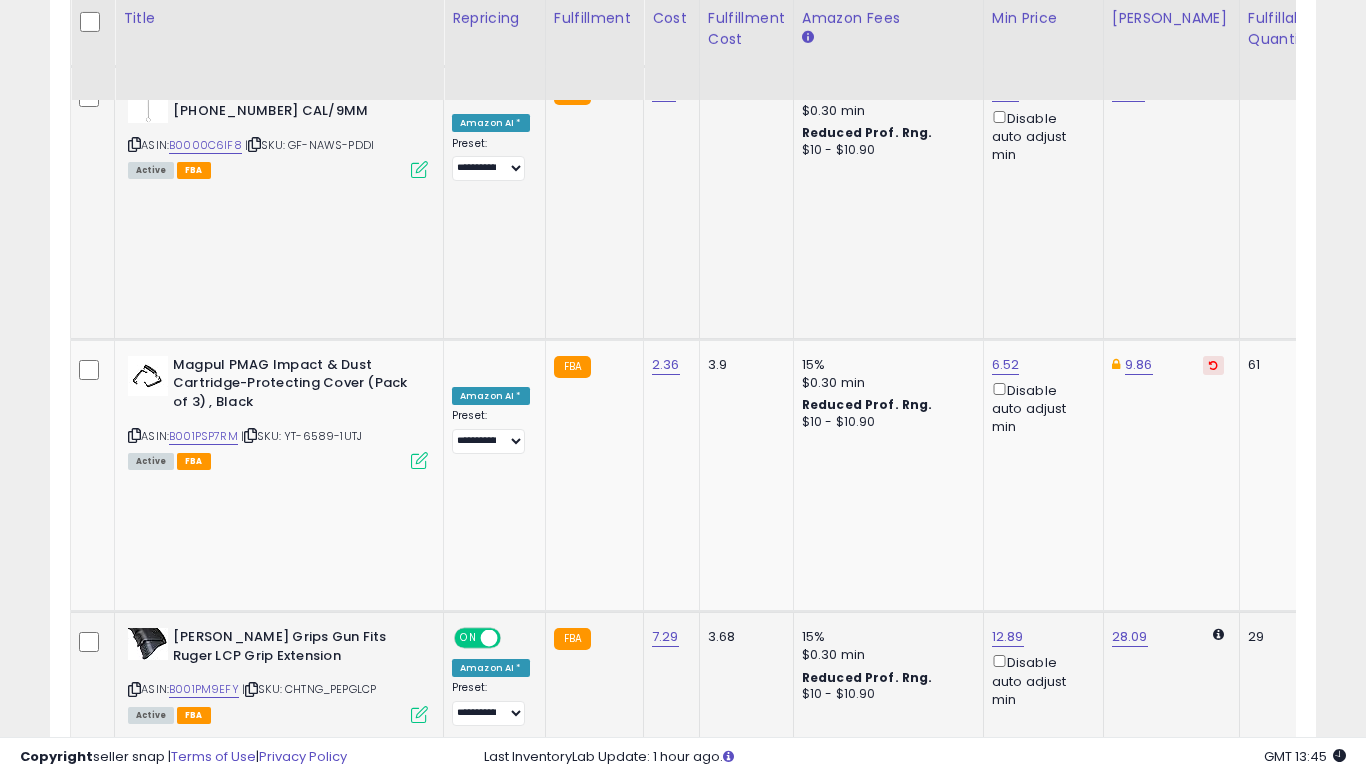 scroll, scrollTop: 0, scrollLeft: 905, axis: horizontal 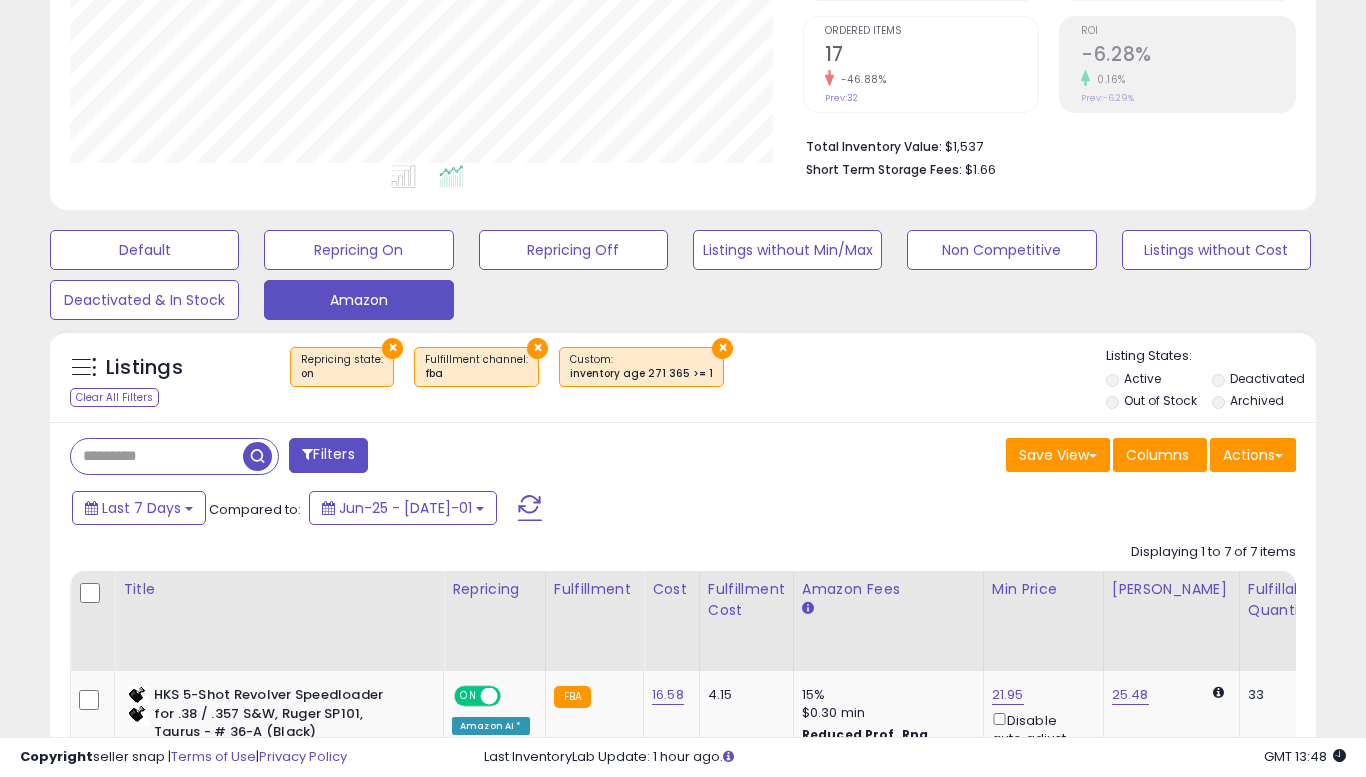click at bounding box center (157, 456) 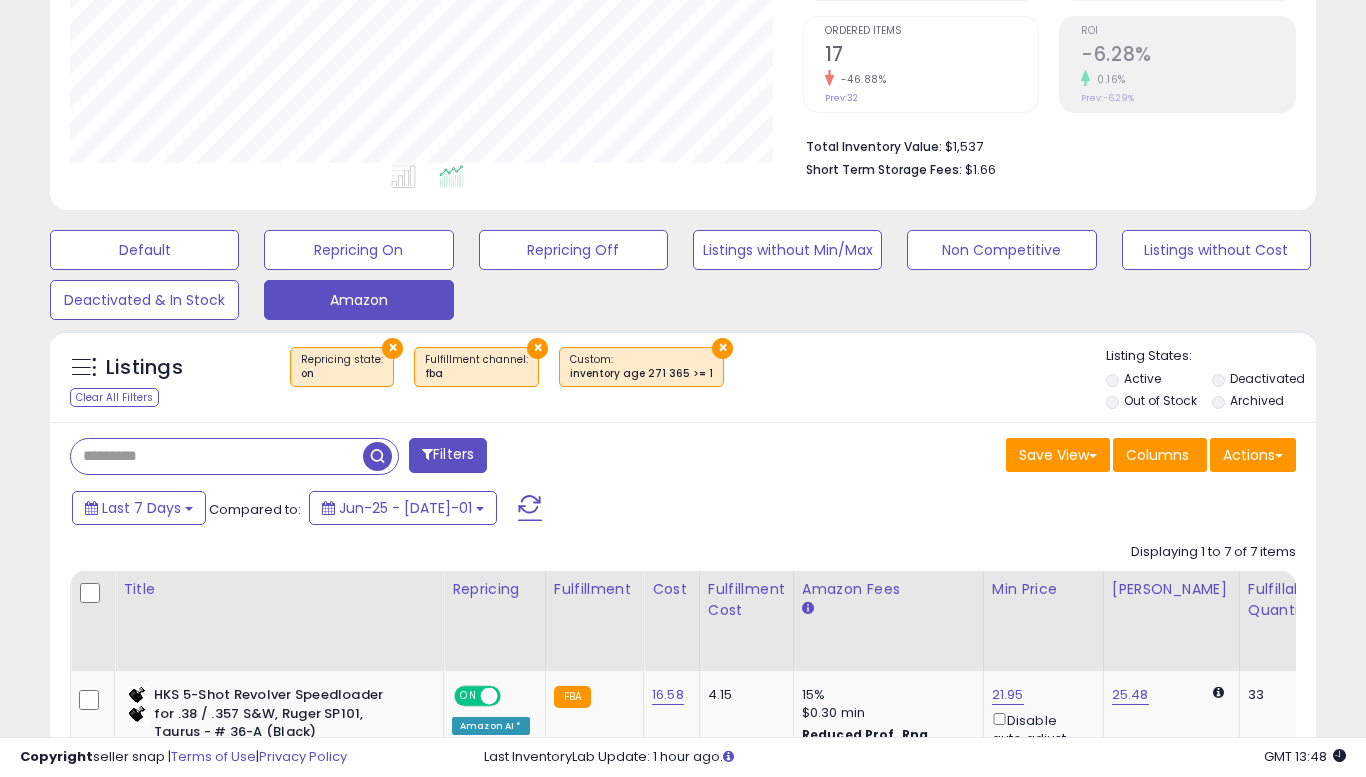 paste on "**********" 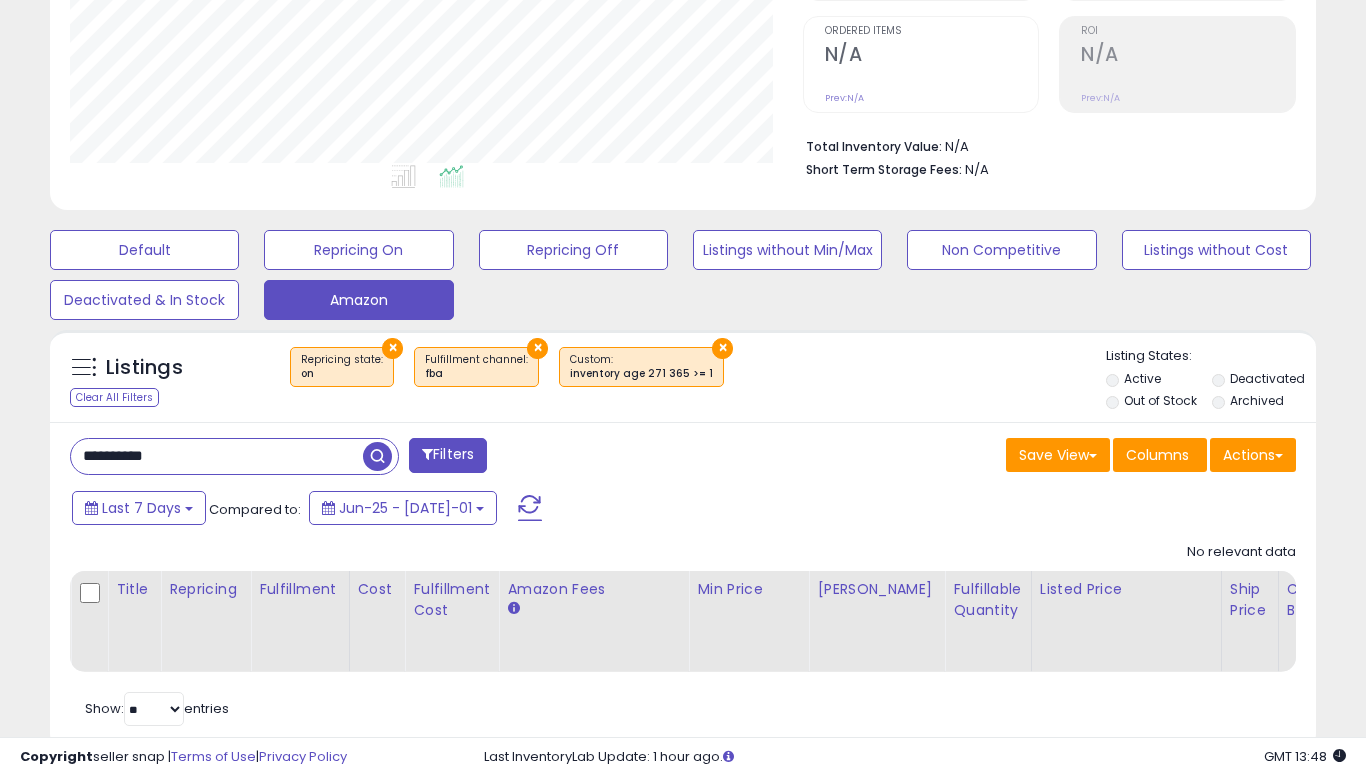 scroll, scrollTop: 999590, scrollLeft: 999267, axis: both 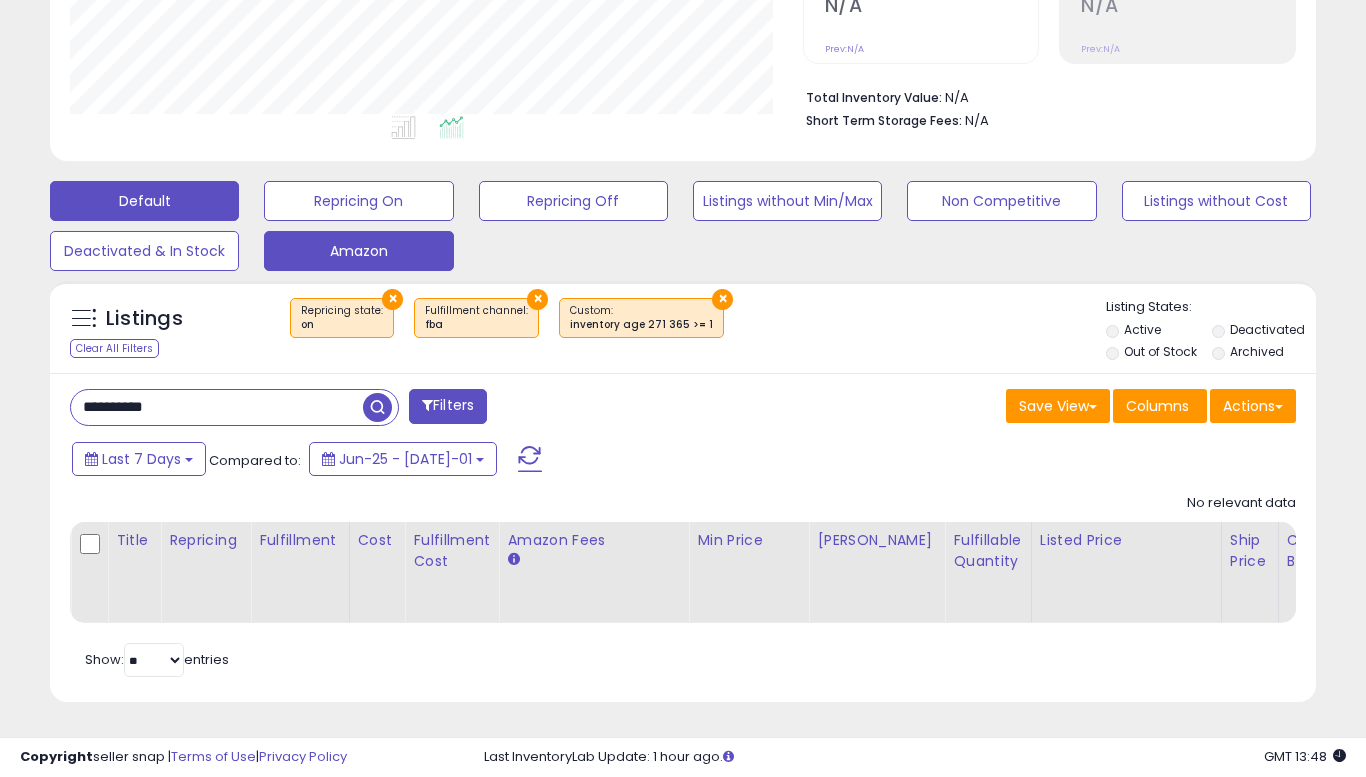 click on "Default" at bounding box center [144, 201] 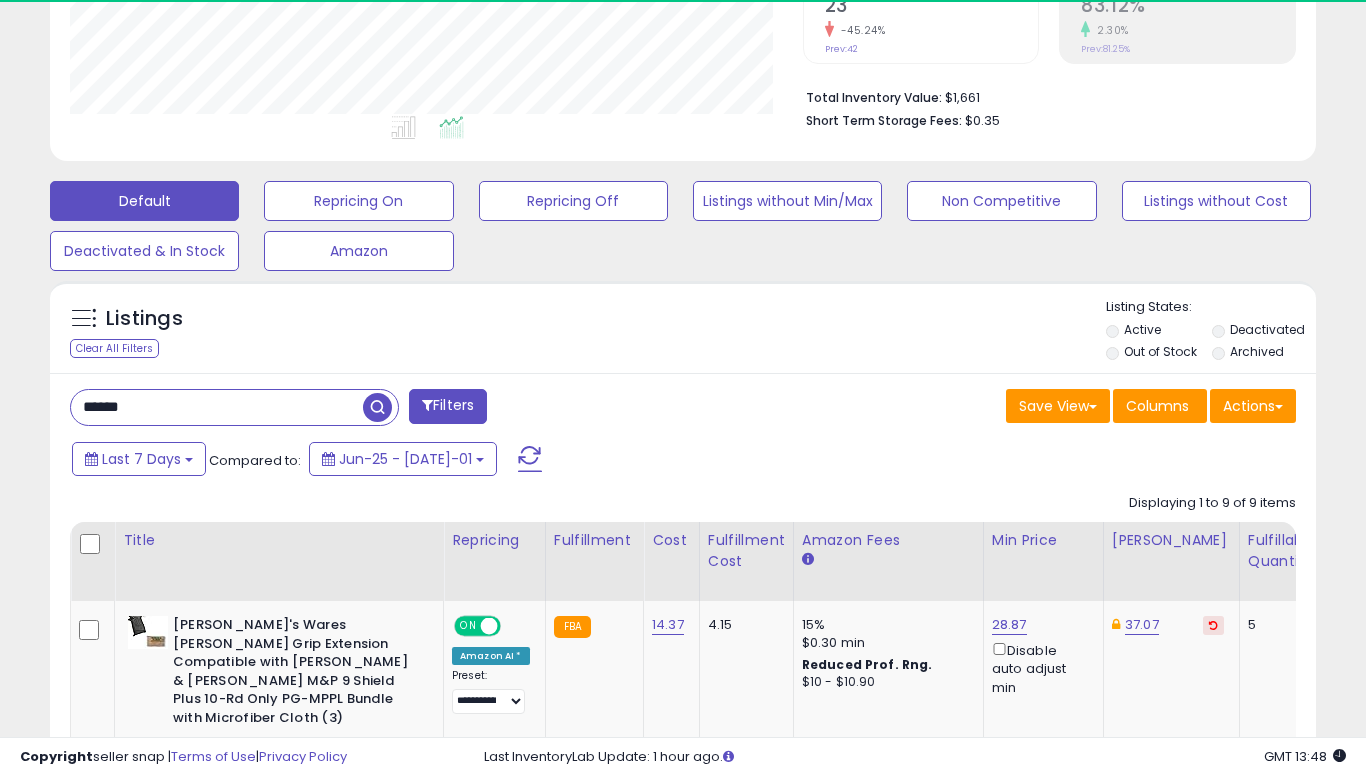 click on "******" at bounding box center (217, 407) 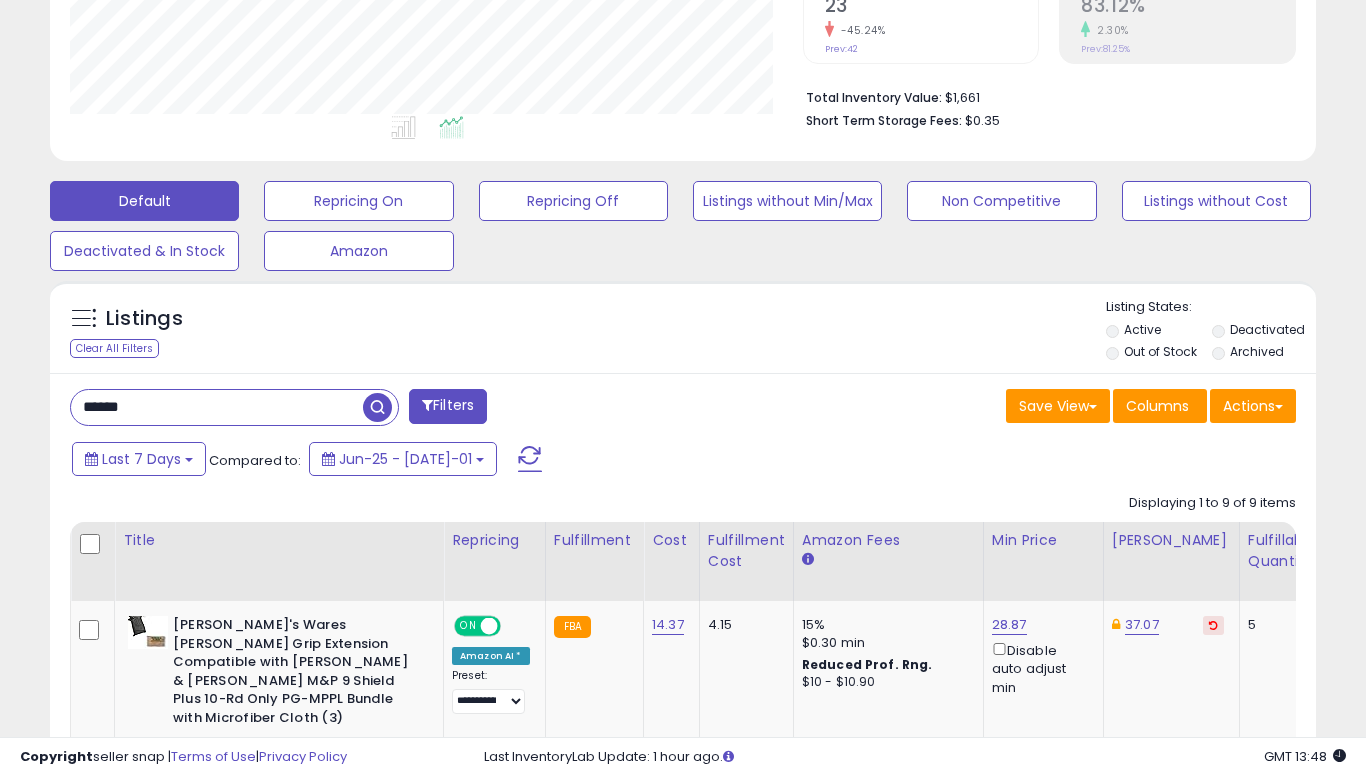 scroll, scrollTop: 999590, scrollLeft: 999267, axis: both 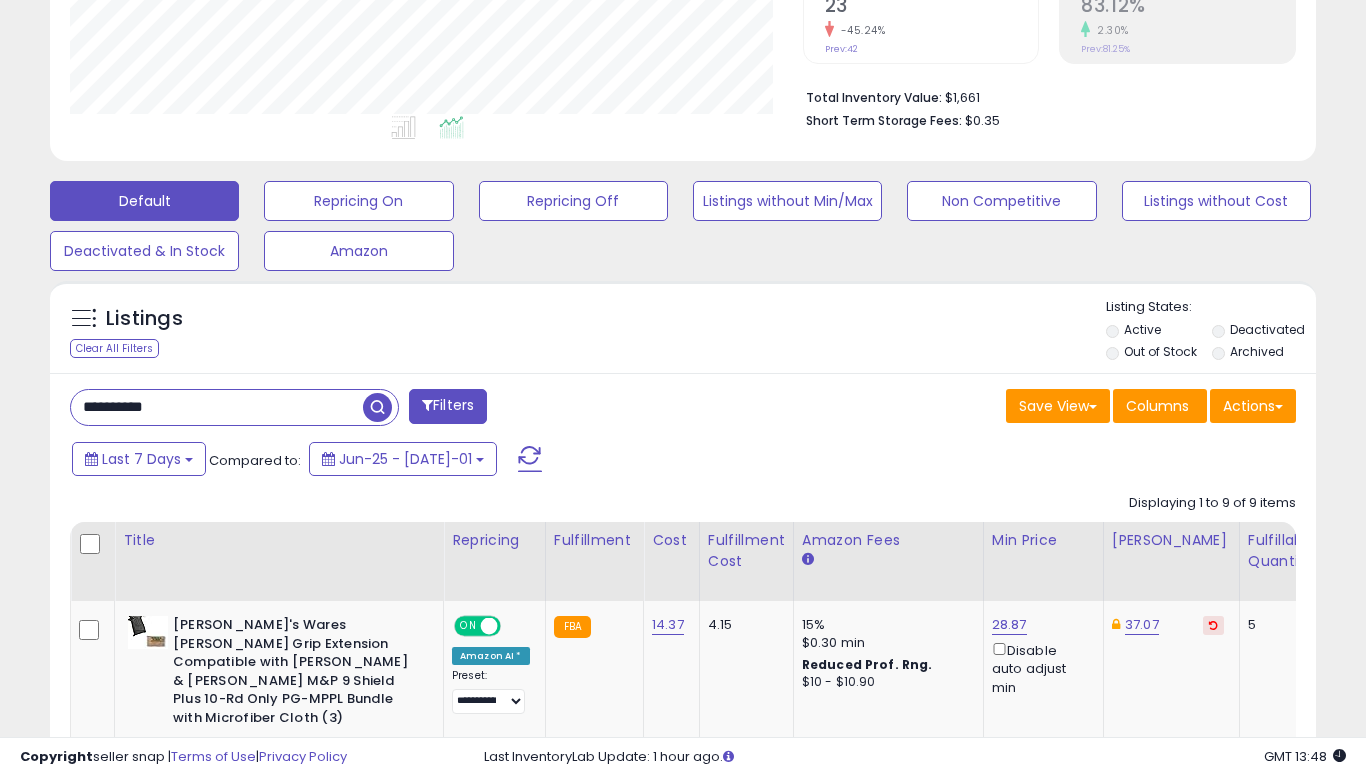 type on "**********" 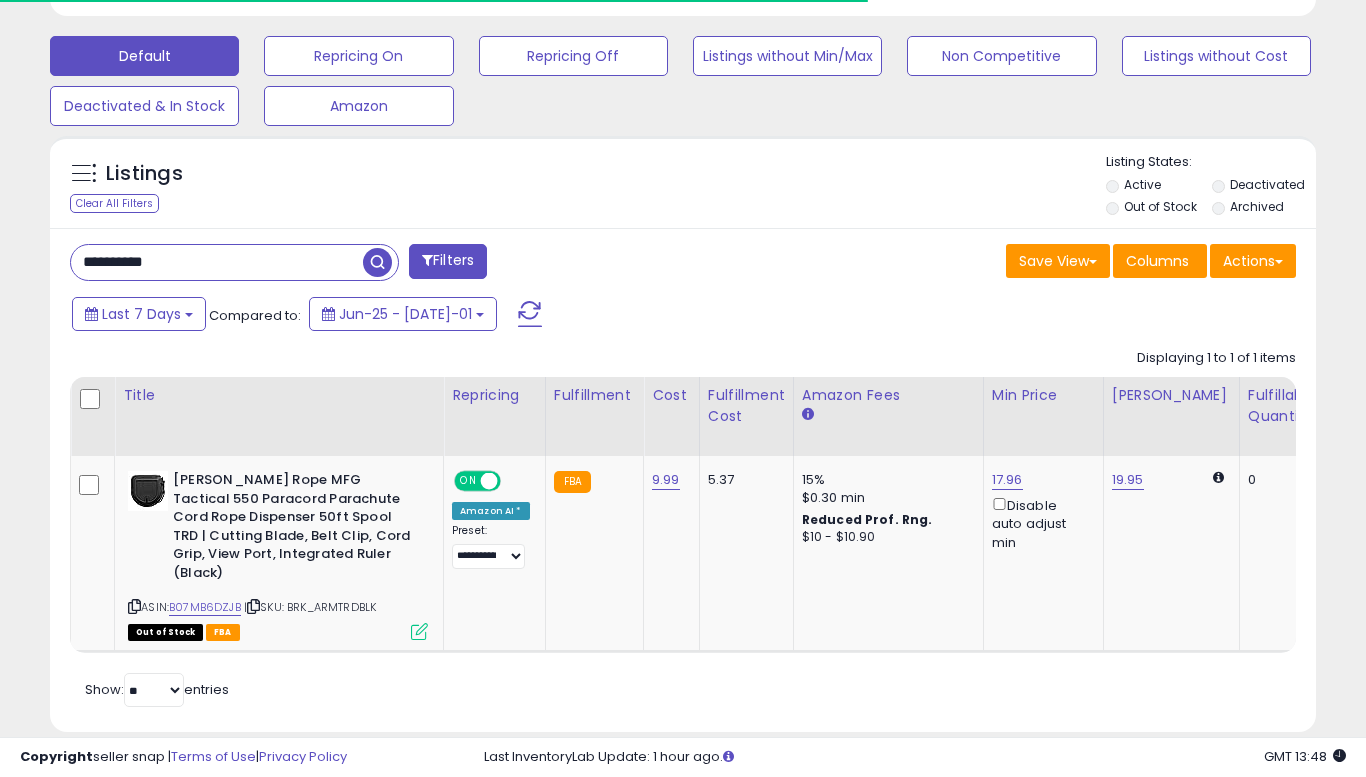 scroll, scrollTop: 606, scrollLeft: 0, axis: vertical 